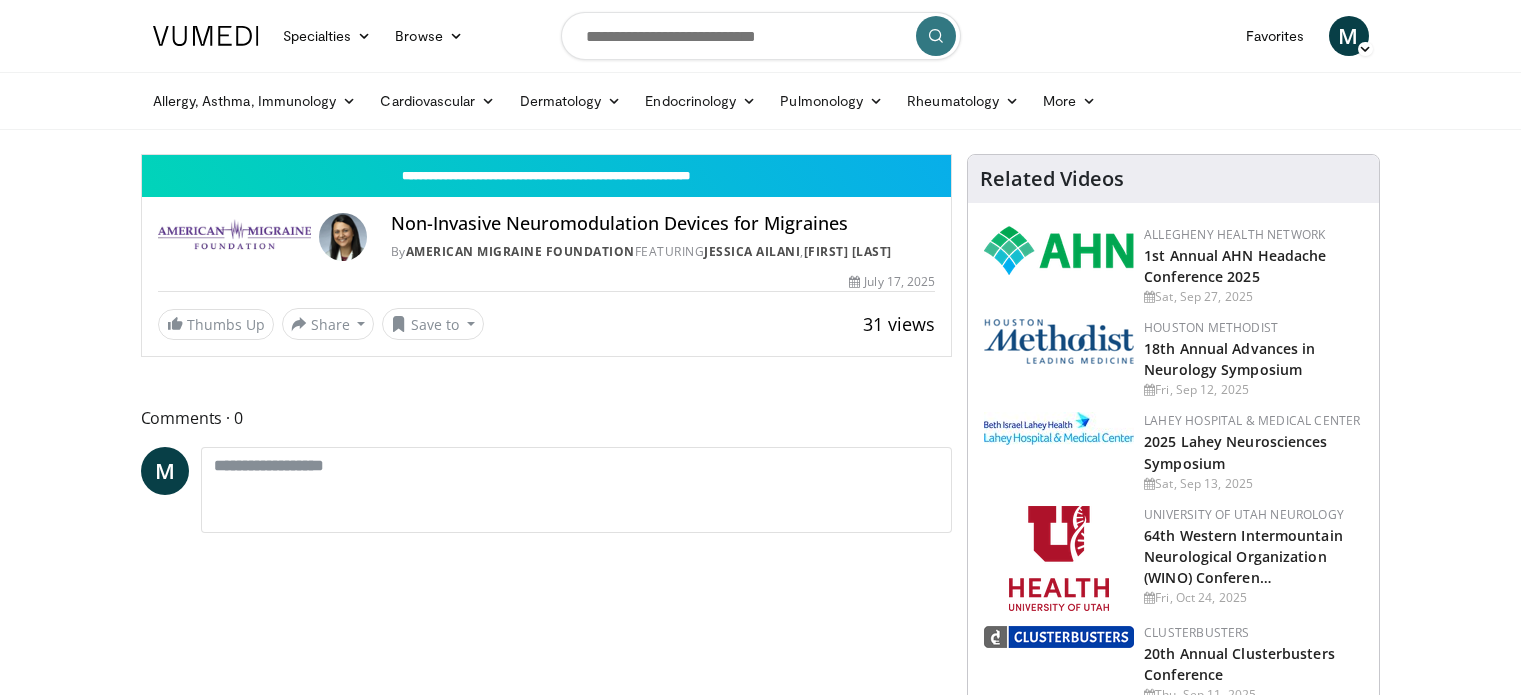scroll, scrollTop: 0, scrollLeft: 0, axis: both 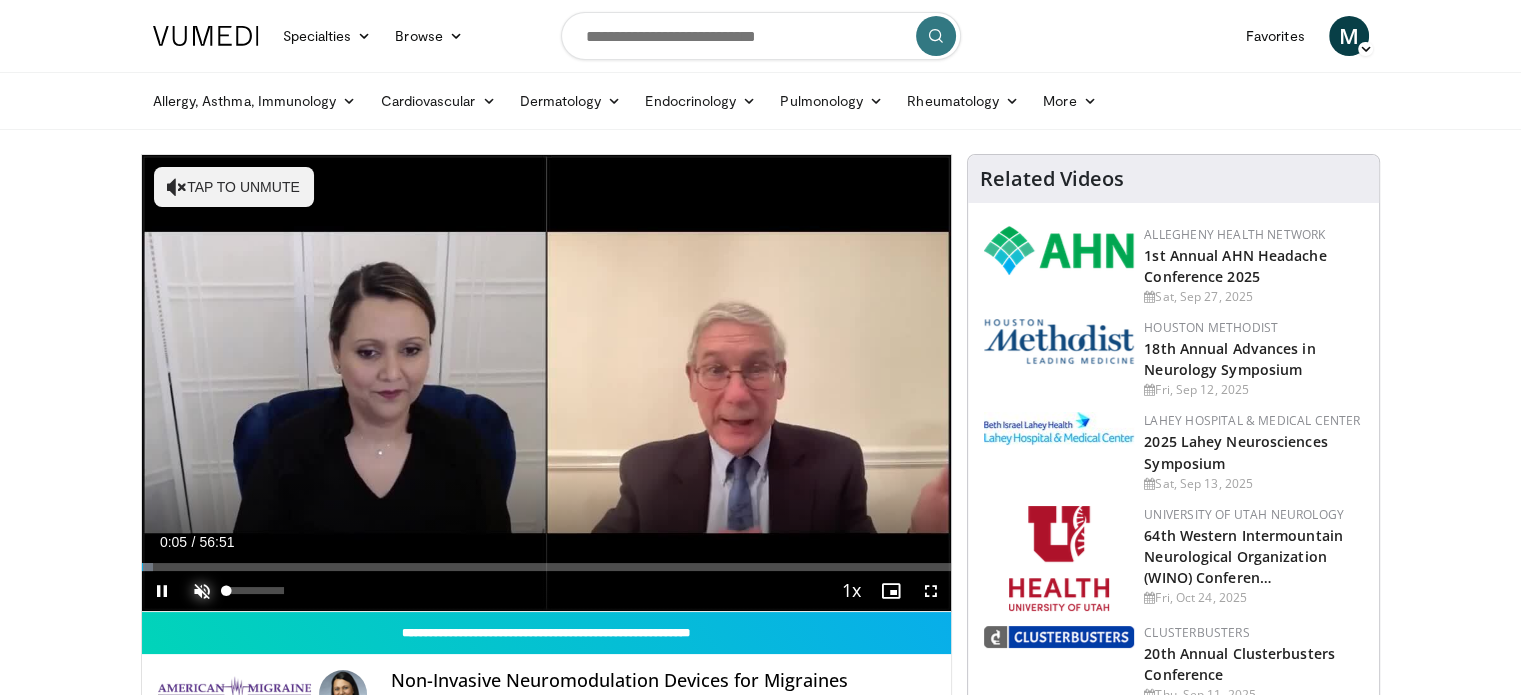 click at bounding box center [202, 591] 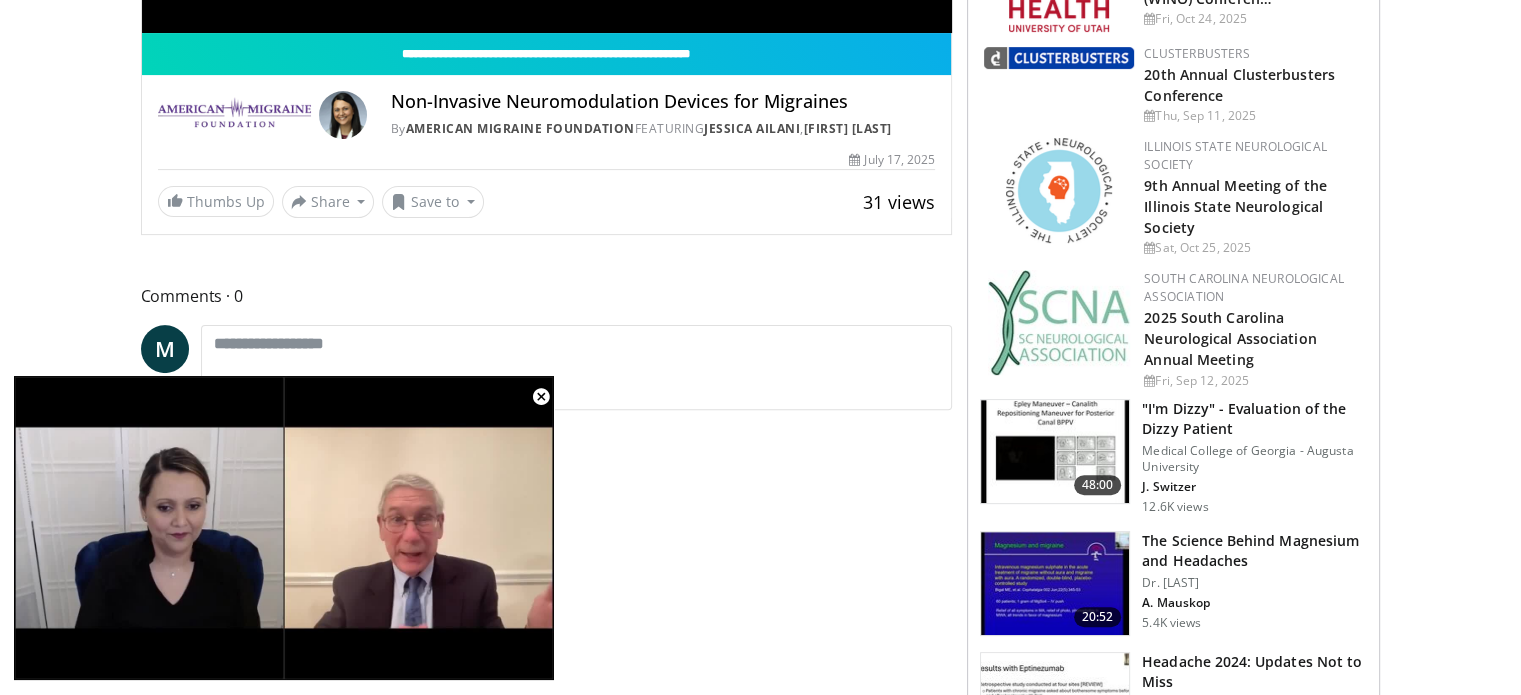 scroll, scrollTop: 700, scrollLeft: 0, axis: vertical 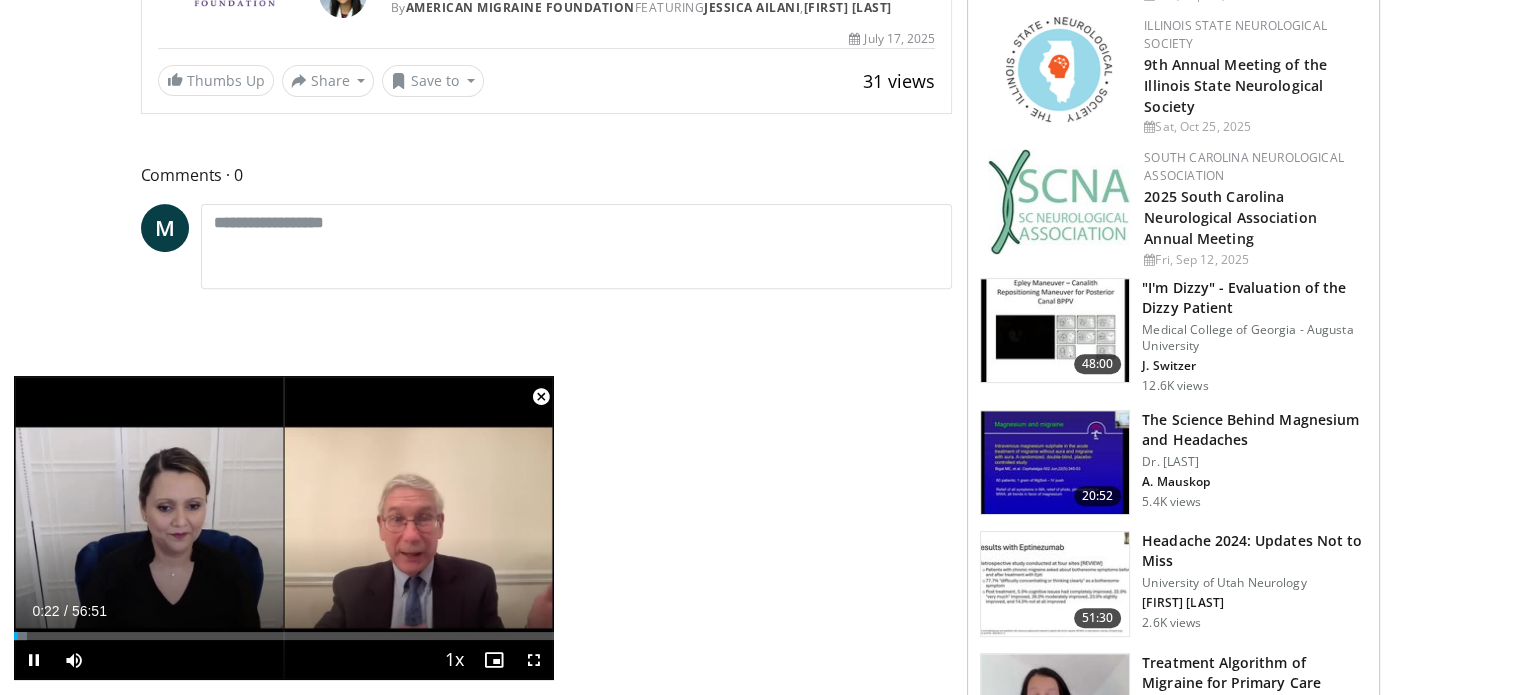 click at bounding box center [541, 397] 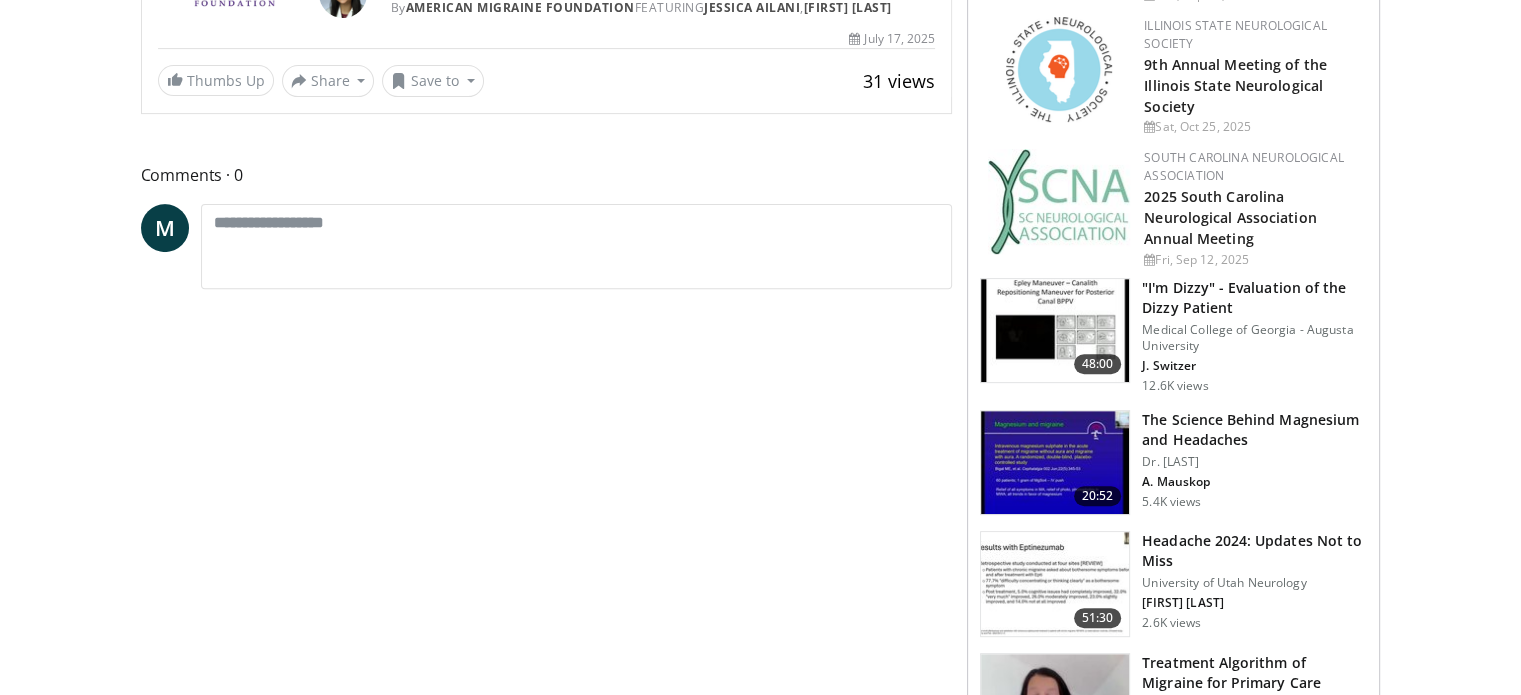 scroll, scrollTop: 243, scrollLeft: 0, axis: vertical 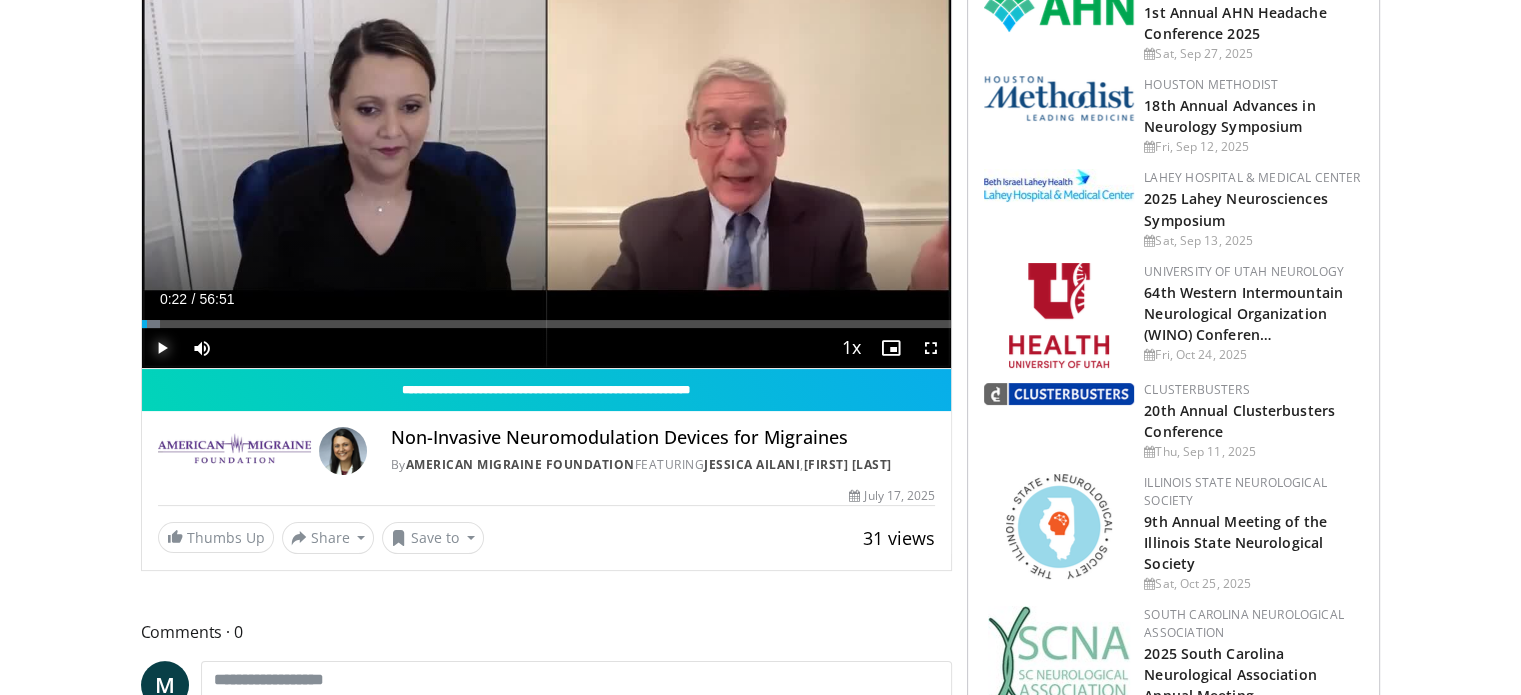click at bounding box center [162, 348] 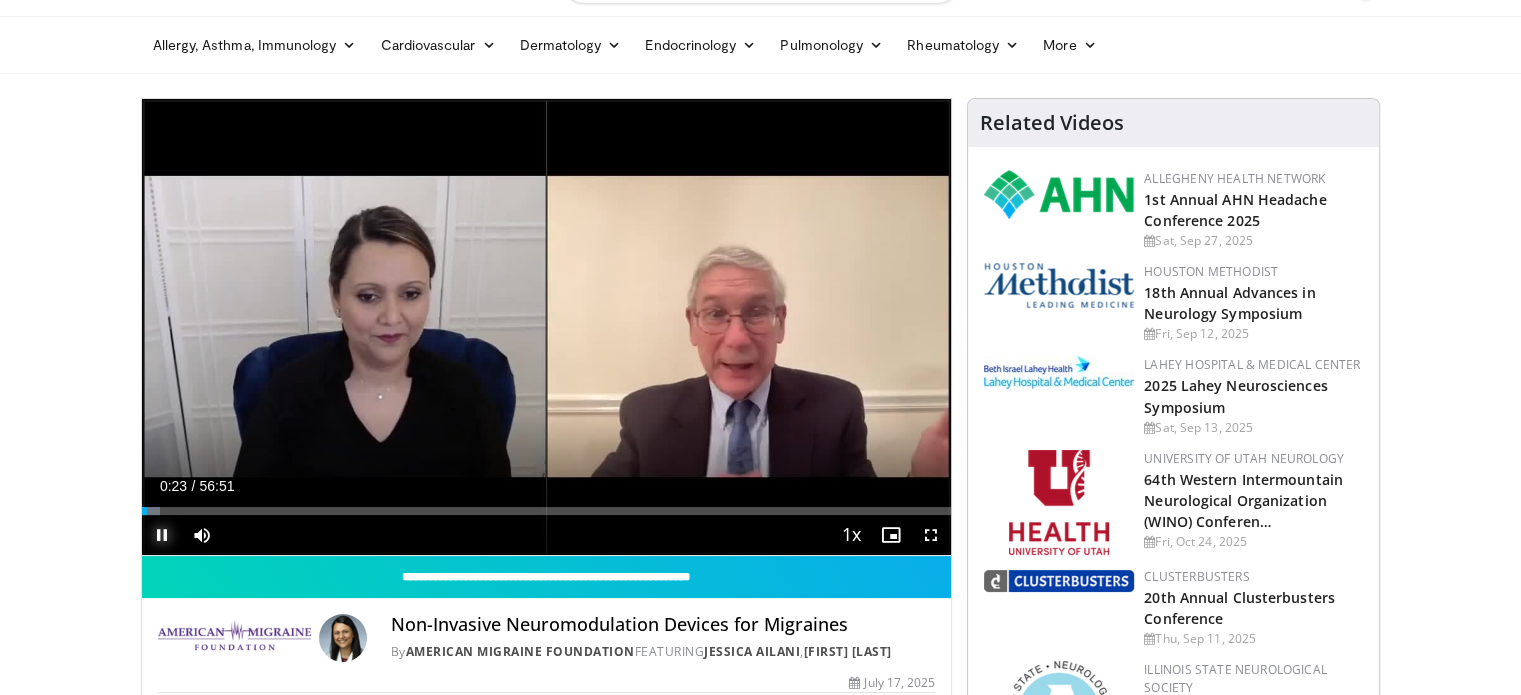 scroll, scrollTop: 43, scrollLeft: 0, axis: vertical 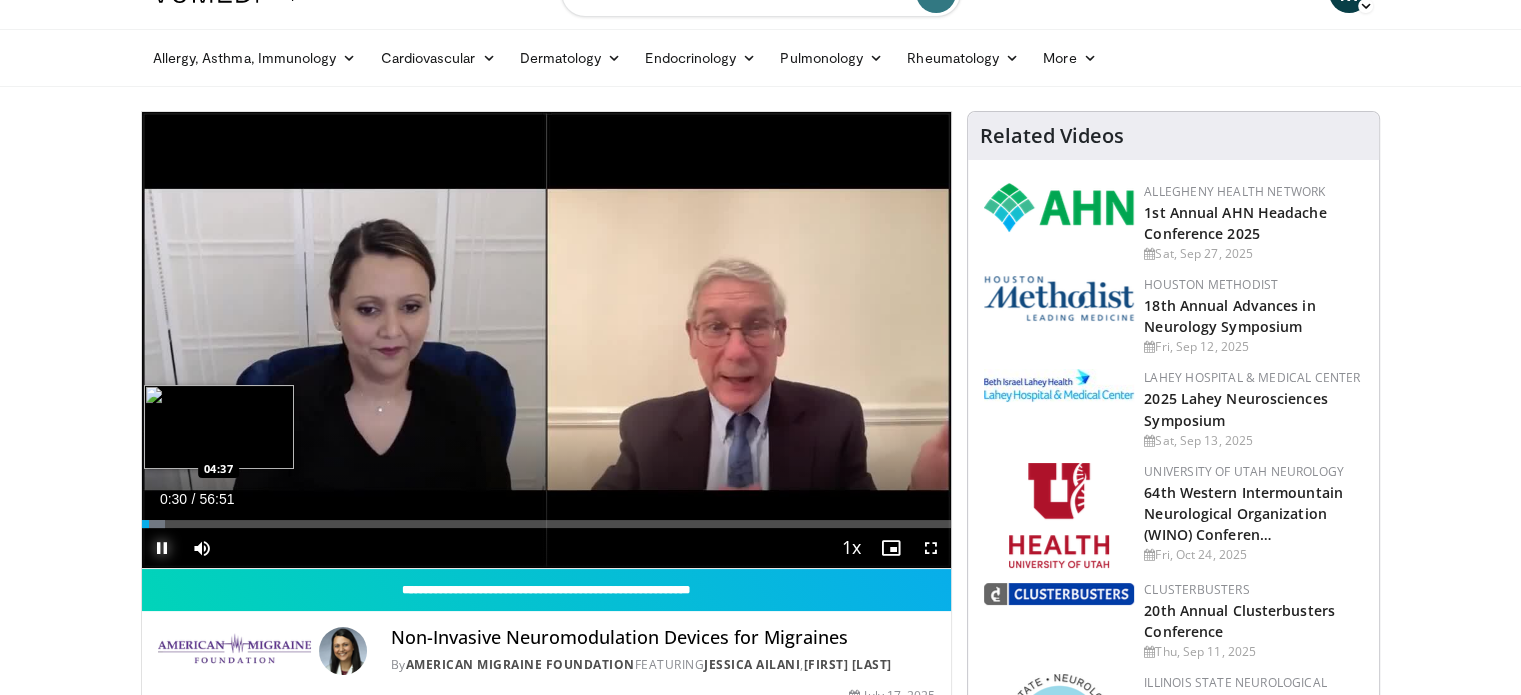 click on "Loaded :  2.93% 00:30 04:37" at bounding box center [547, 518] 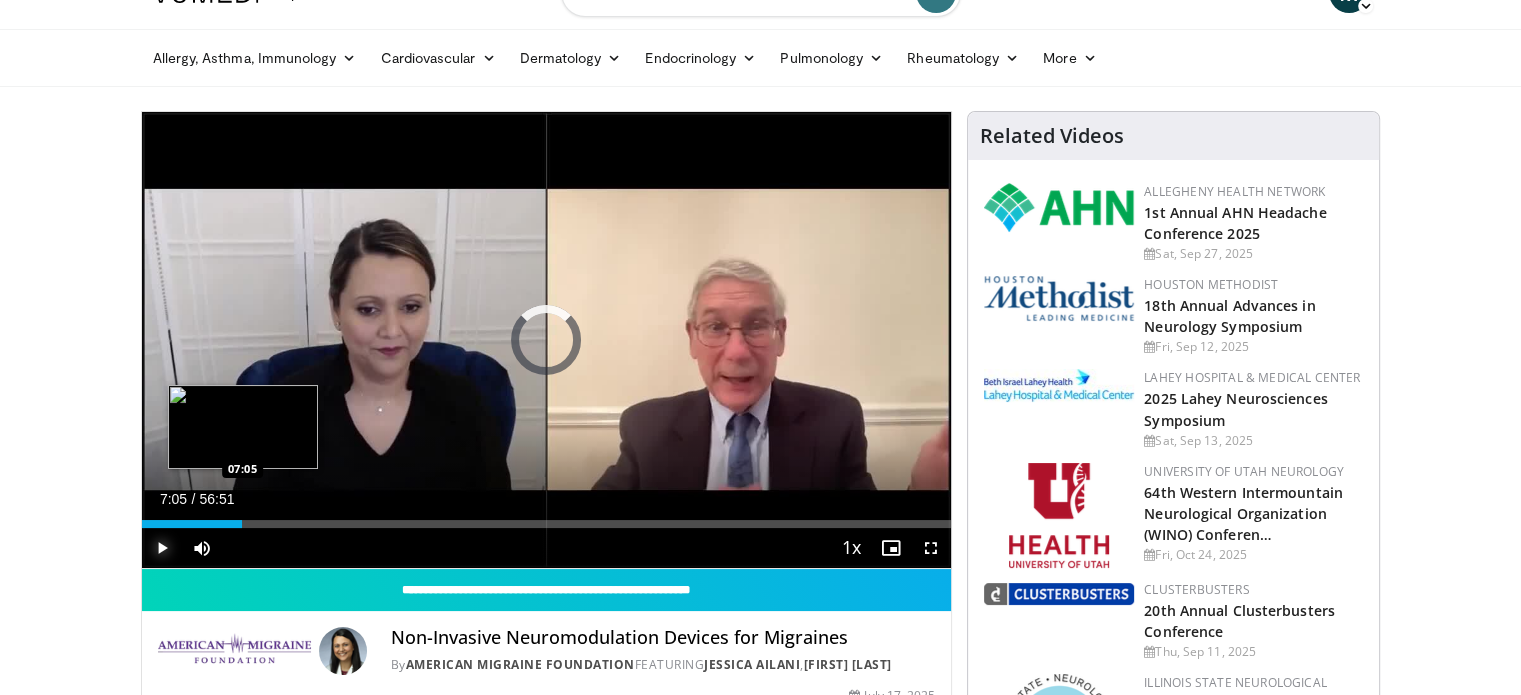 click on "Loaded :  0.00% 04:39 07:05" at bounding box center [547, 524] 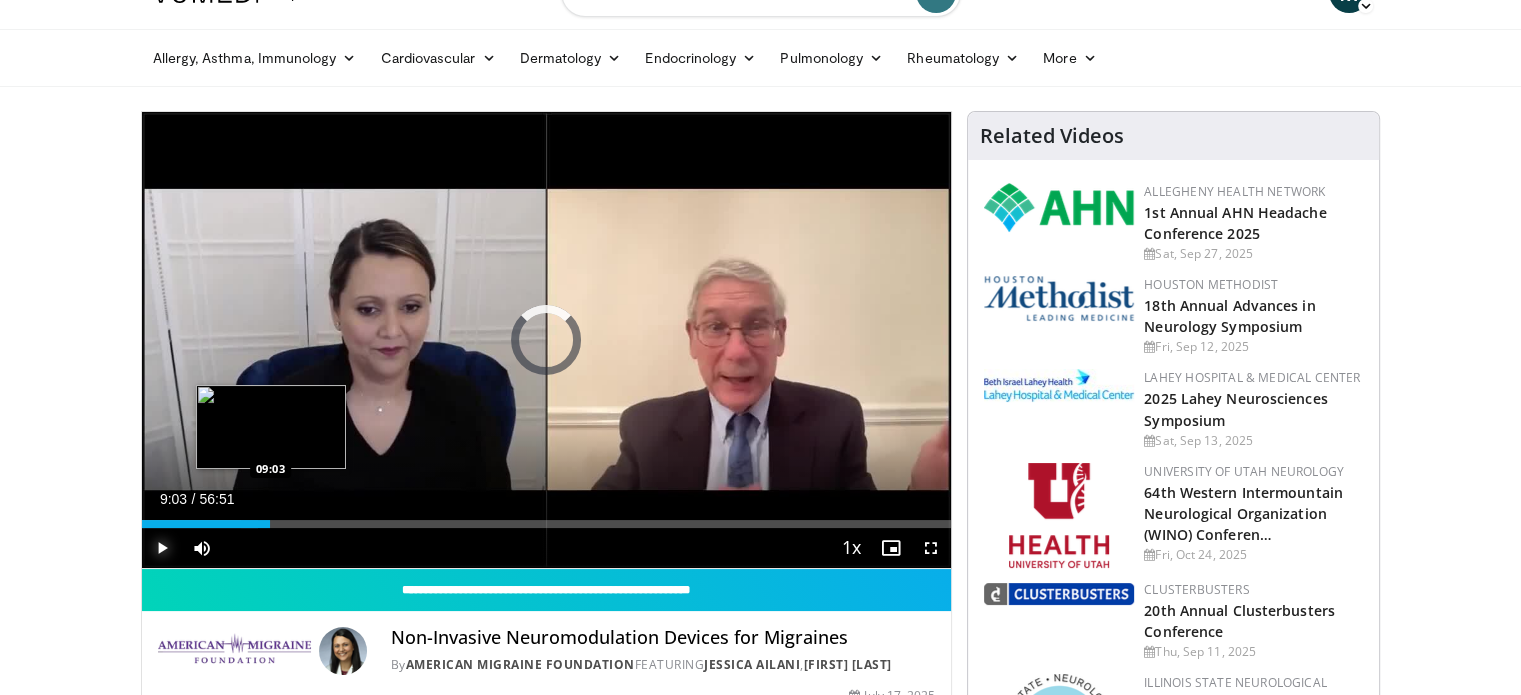 click on "Loaded :  14.34% 09:03 09:03" at bounding box center [547, 524] 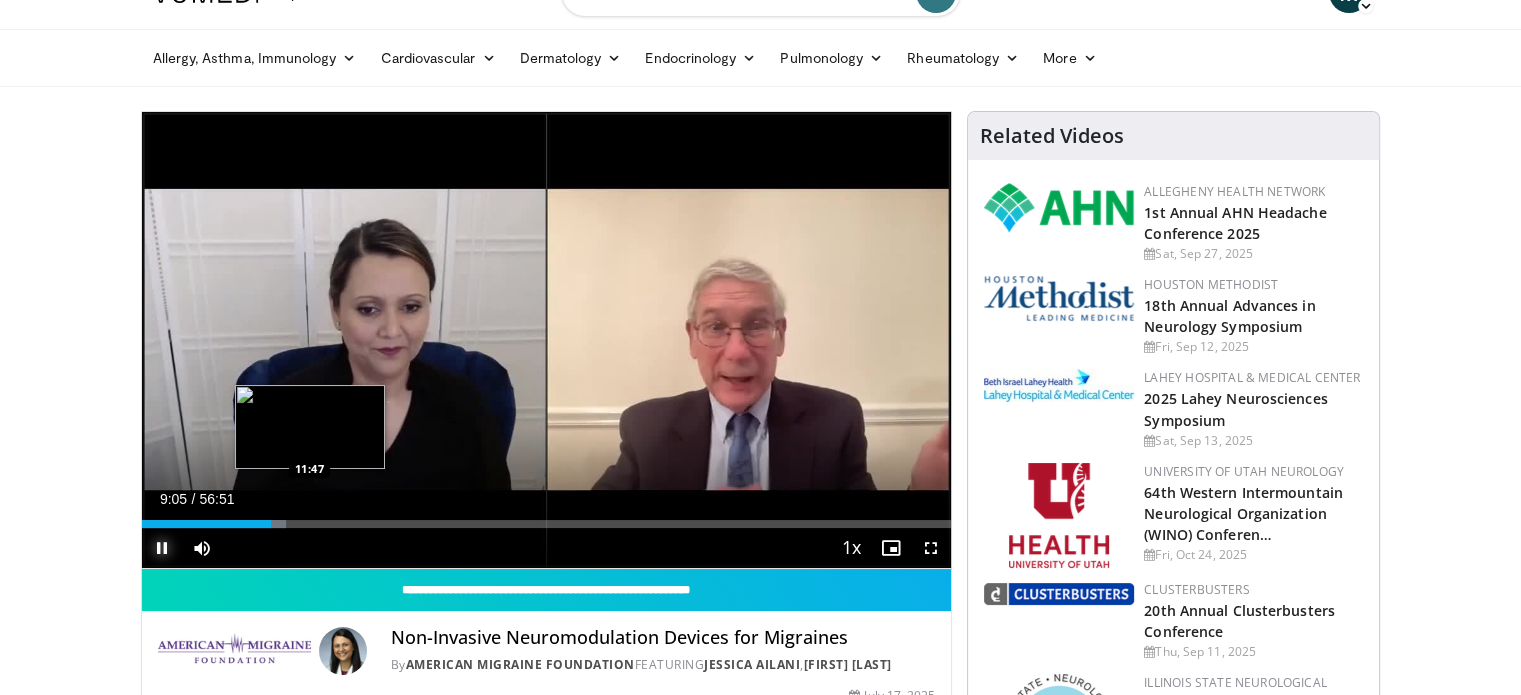 click on "Loaded :  17.86% 09:05 11:47" at bounding box center [547, 524] 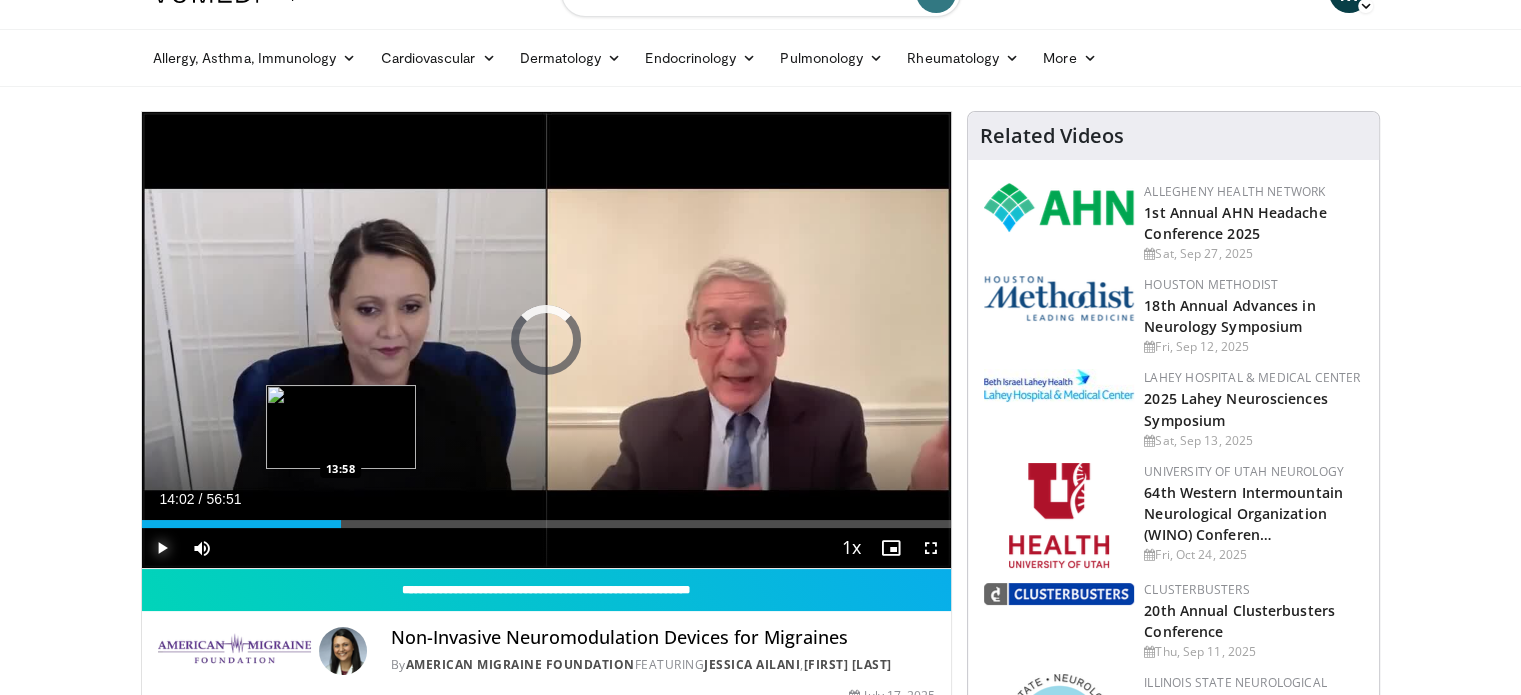 click on "Loaded :  0.00% 14:02 13:58" at bounding box center (547, 524) 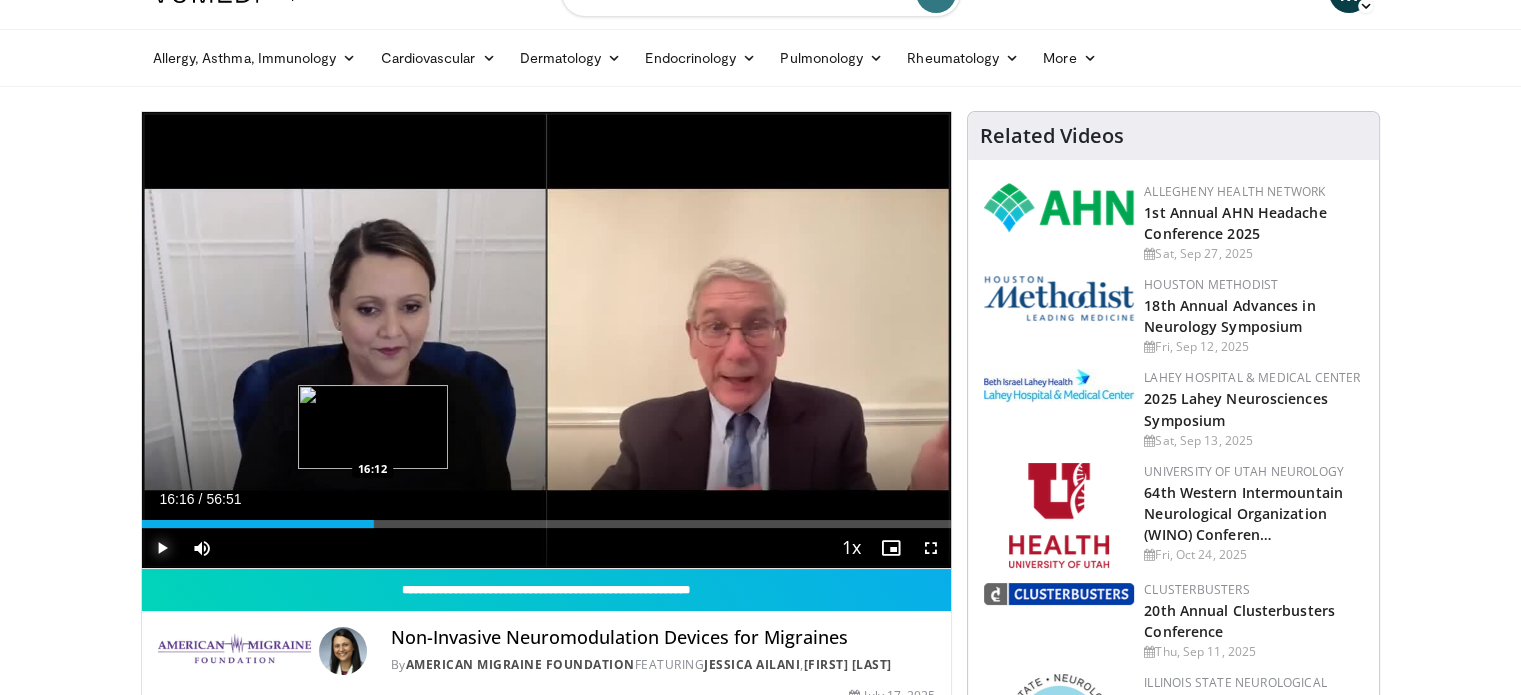 click on "Loaded :  28.69% 16:16 16:12" at bounding box center [547, 524] 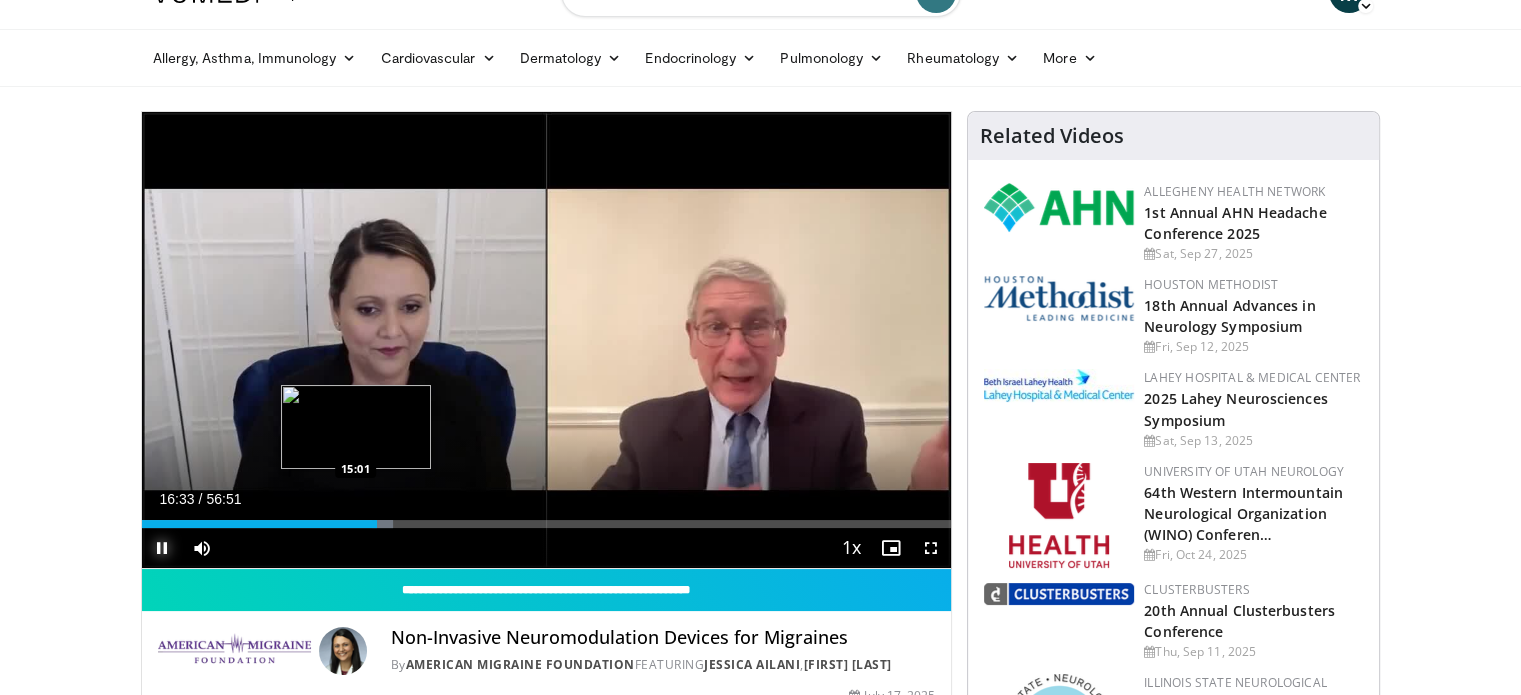click on "Loaded :  31.03% 16:34 15:01" at bounding box center [547, 518] 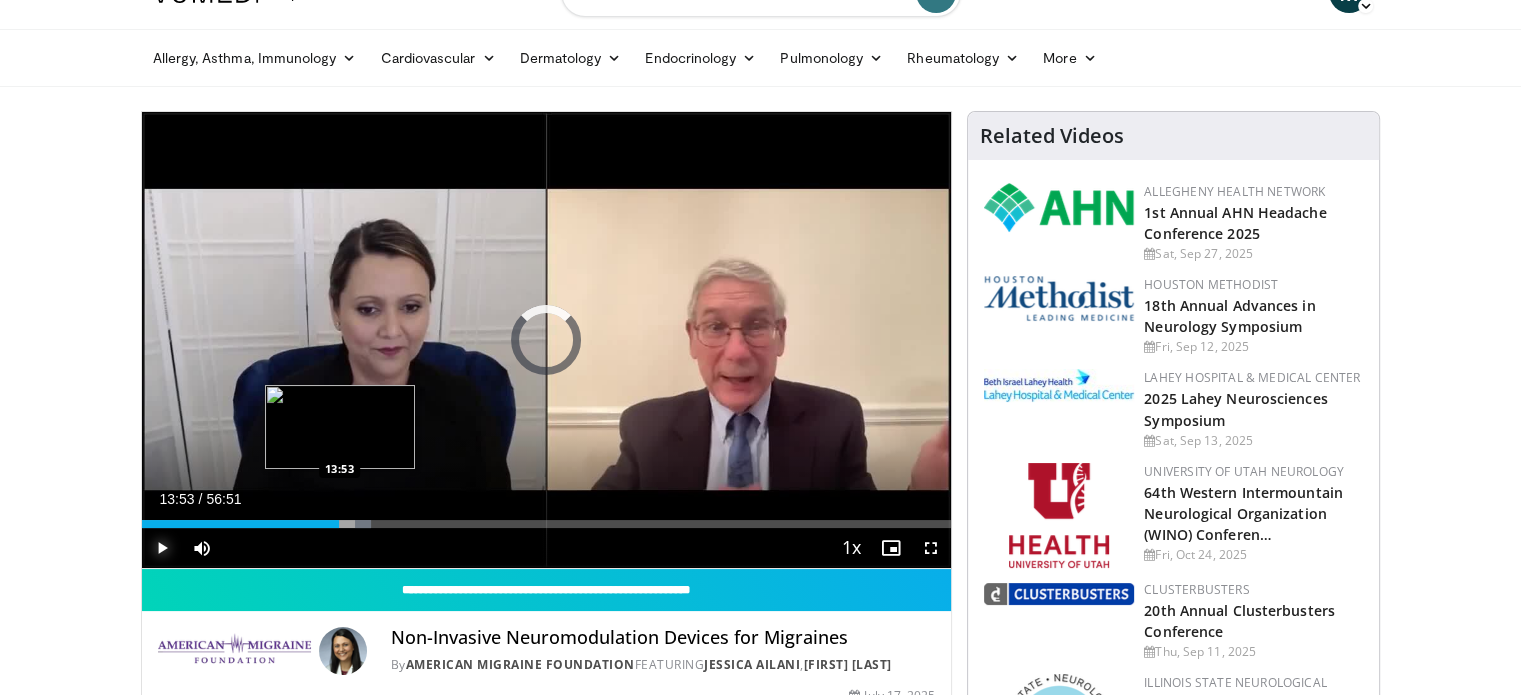 click on "Loaded :  28.39% 15:02 13:53" at bounding box center (547, 524) 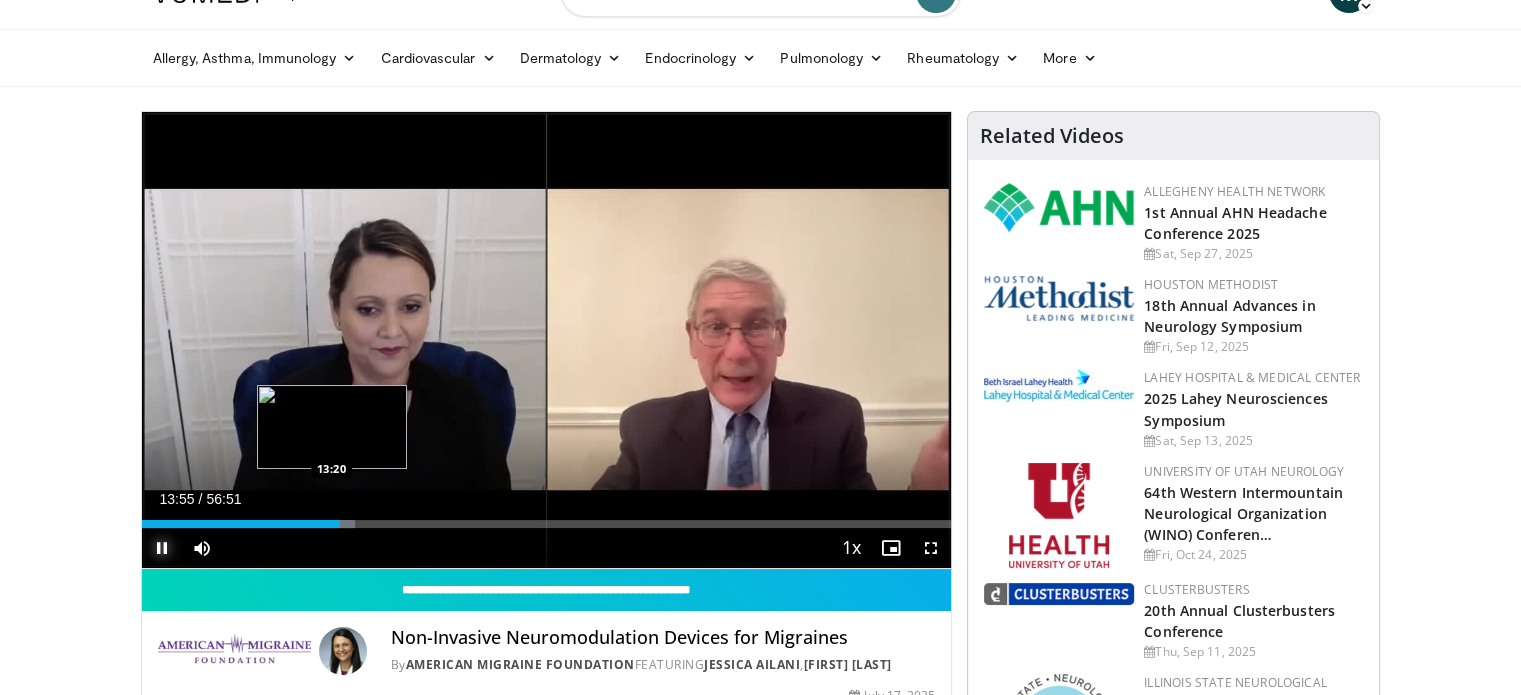 click on "13:55" at bounding box center (241, 524) 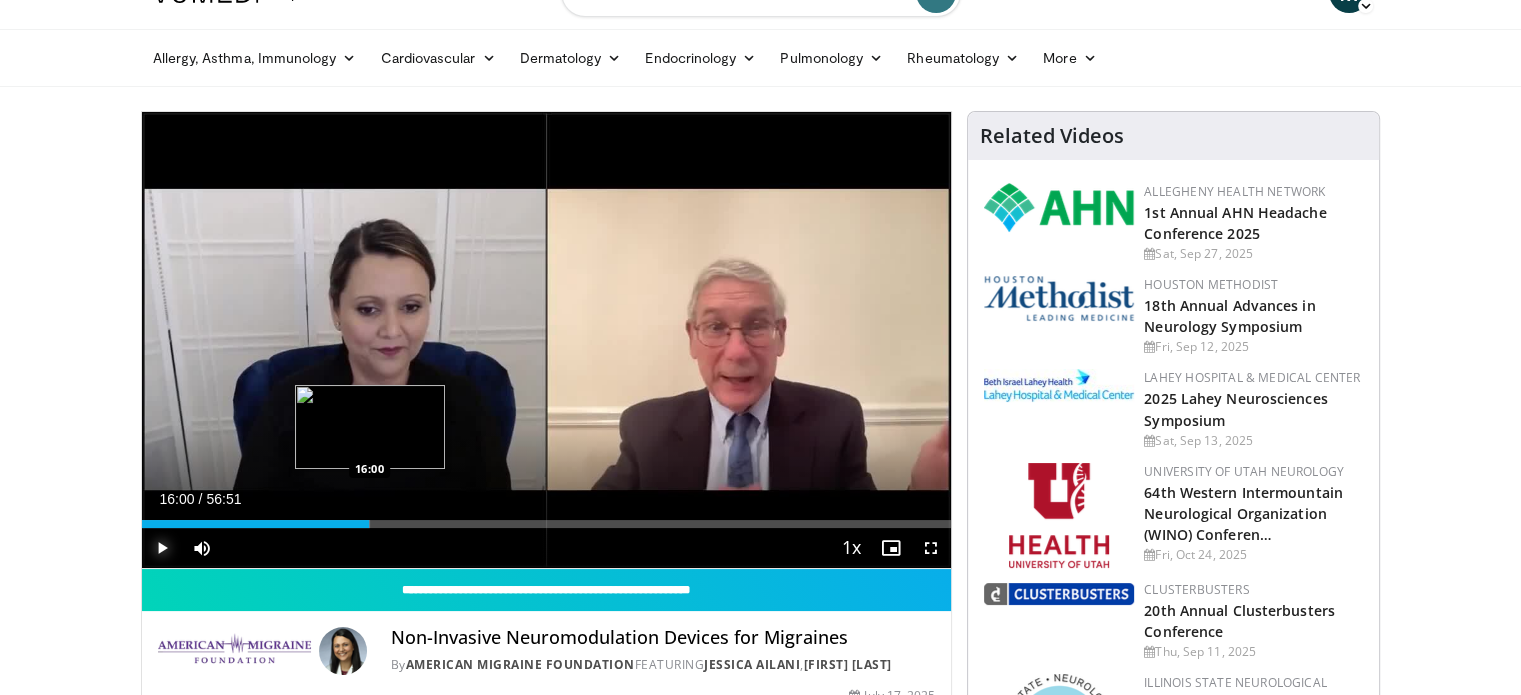 click on "Loaded :  28.17% 16:00 16:00" at bounding box center (547, 524) 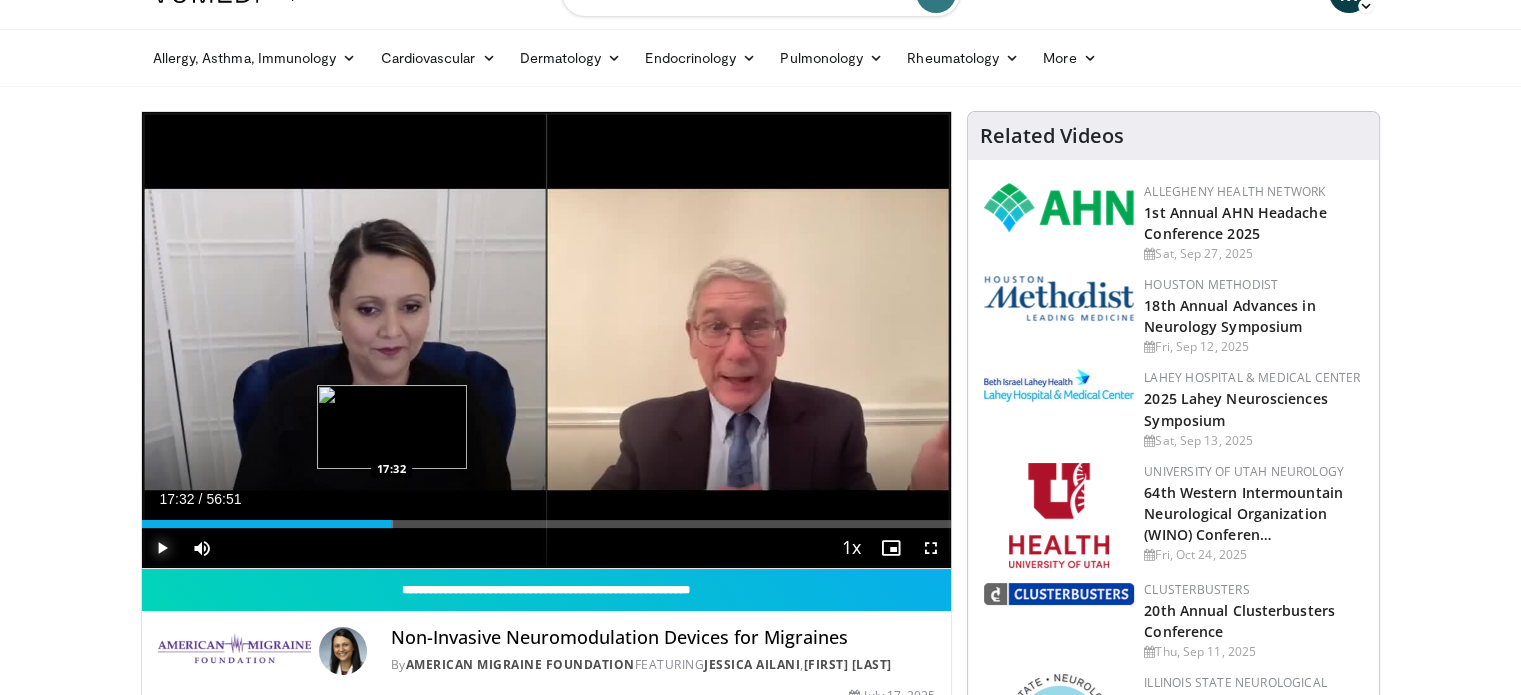 click on "Loaded :  31.03% 17:32 17:32" at bounding box center [547, 524] 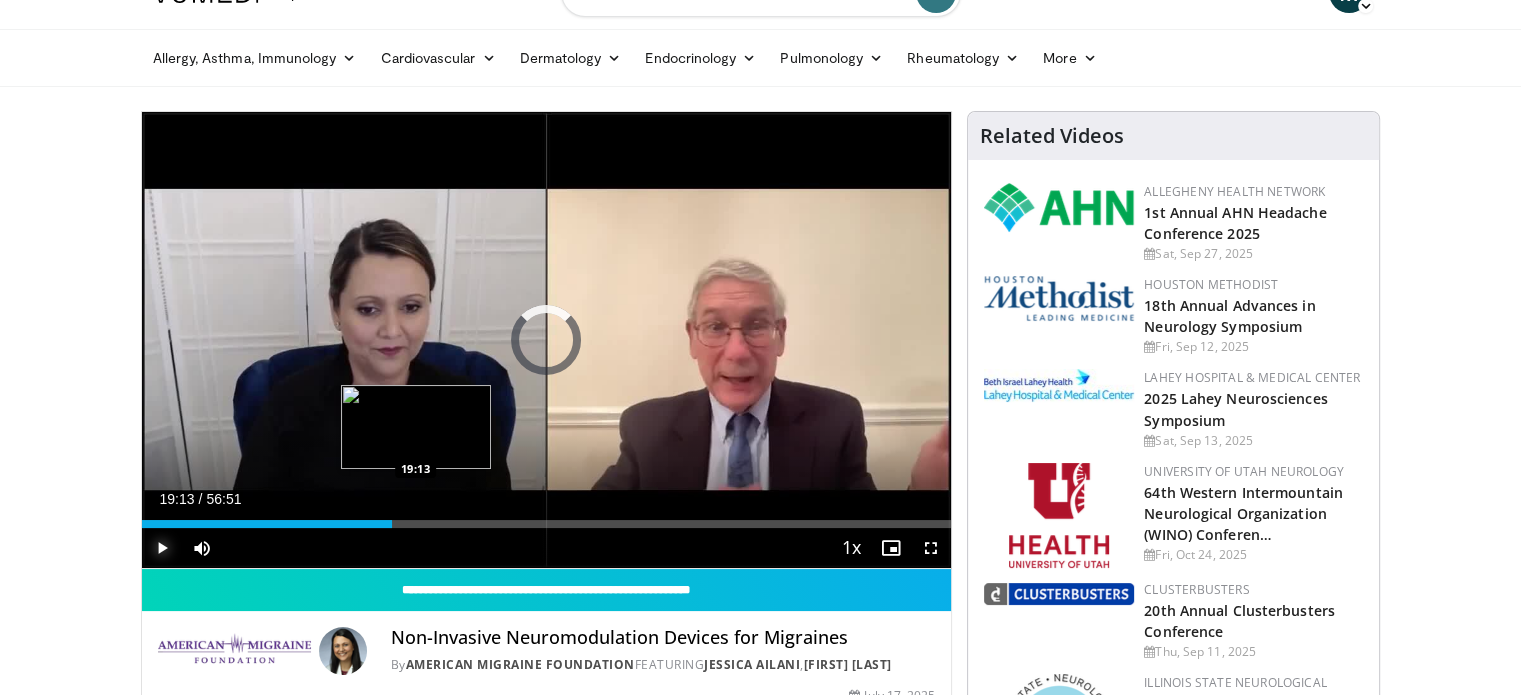 click on "Loaded :  0.00% 17:34 19:13" at bounding box center [547, 524] 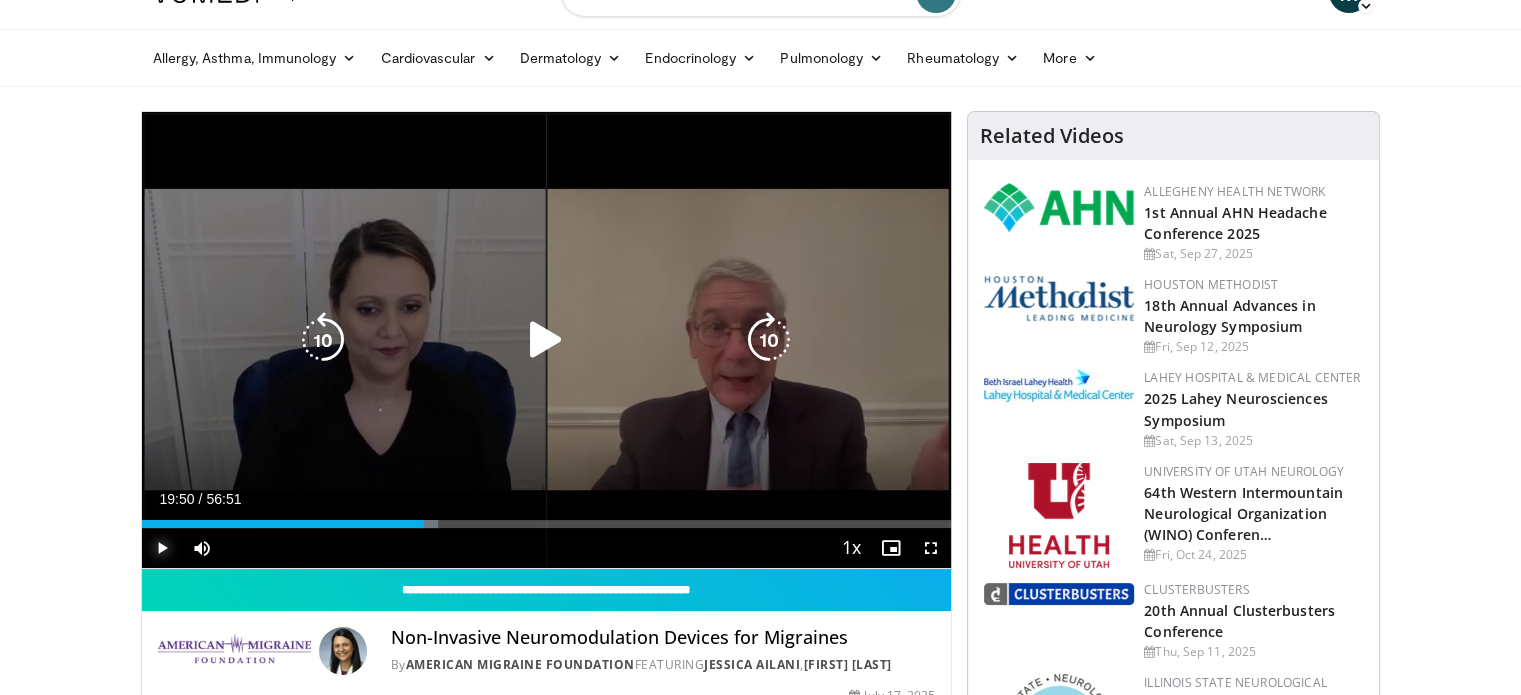 click on "Loaded :  36.68% 19:50 19:47" at bounding box center [547, 524] 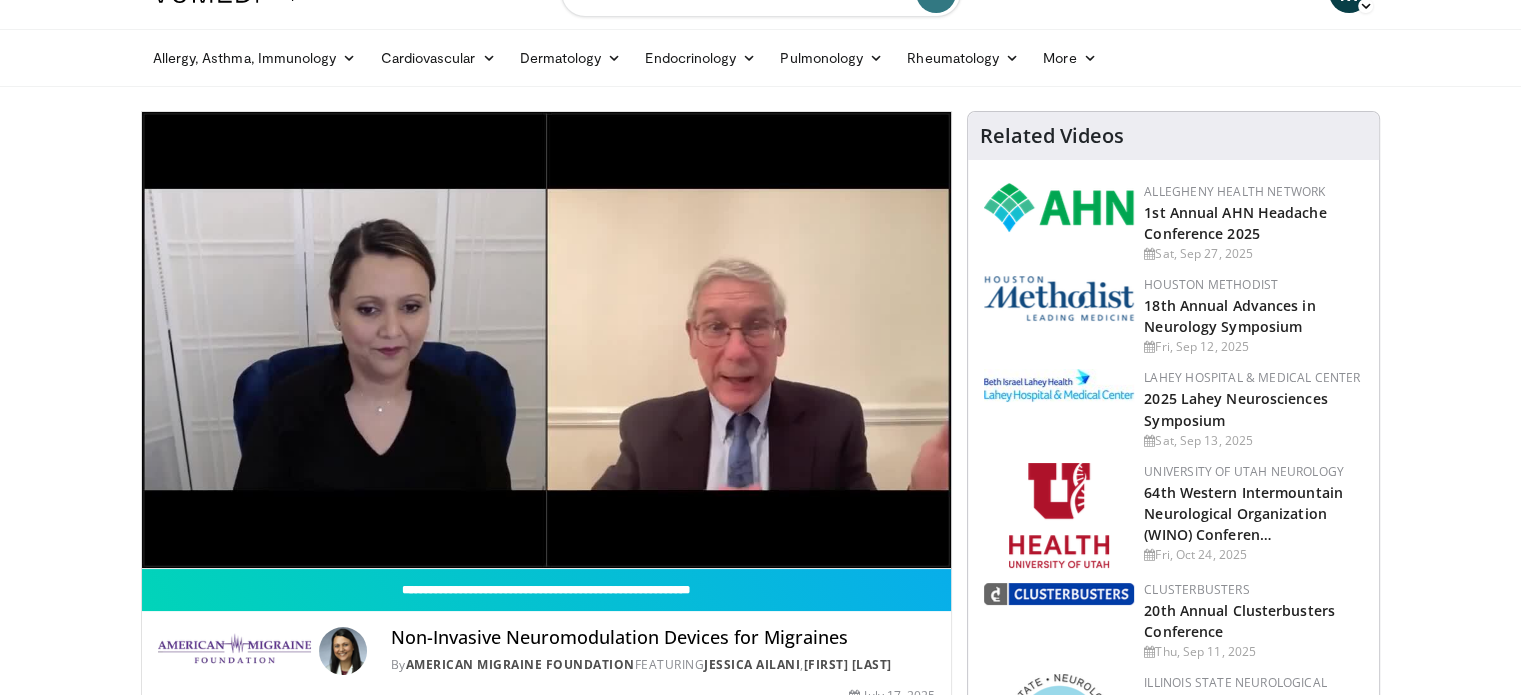 click on "10 seconds
Tap to unmute" at bounding box center [547, 340] 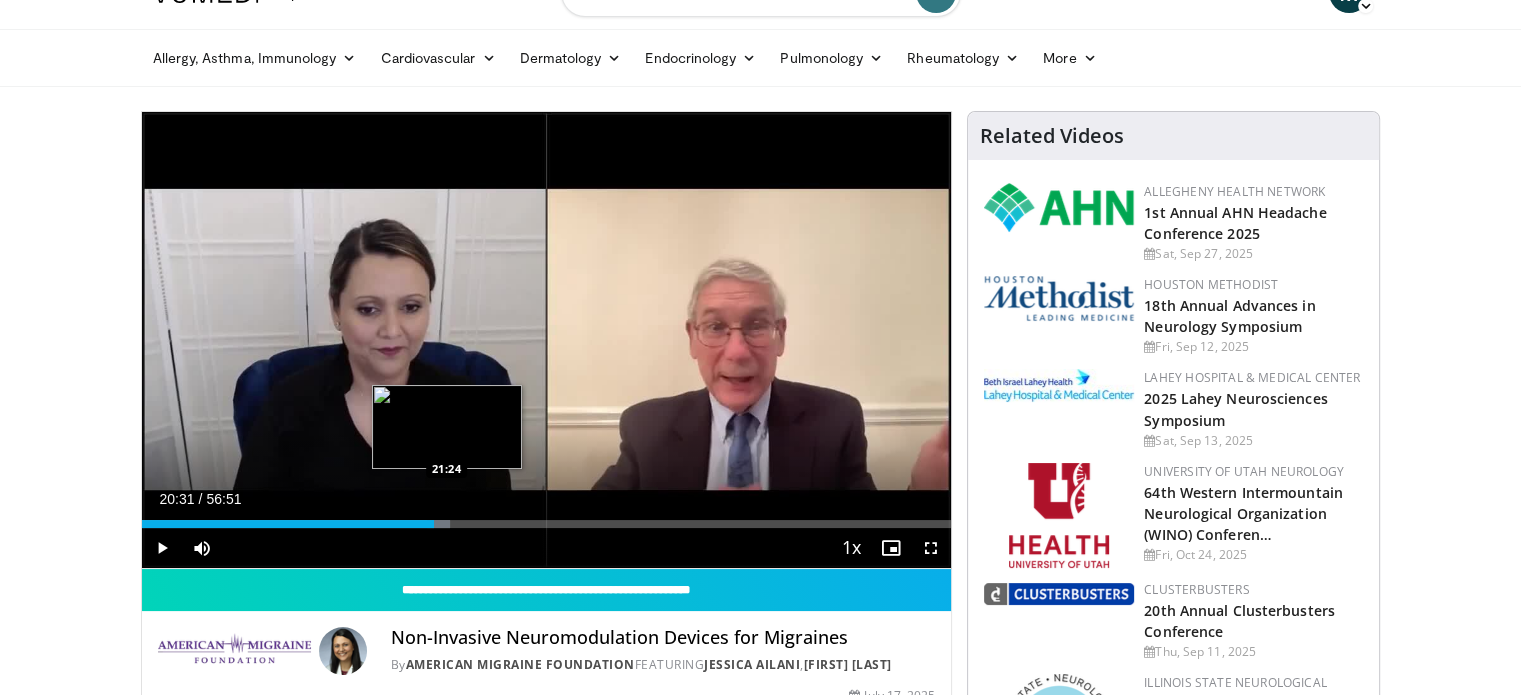 click on "Loaded :  38.05% 20:31 21:24" at bounding box center [547, 524] 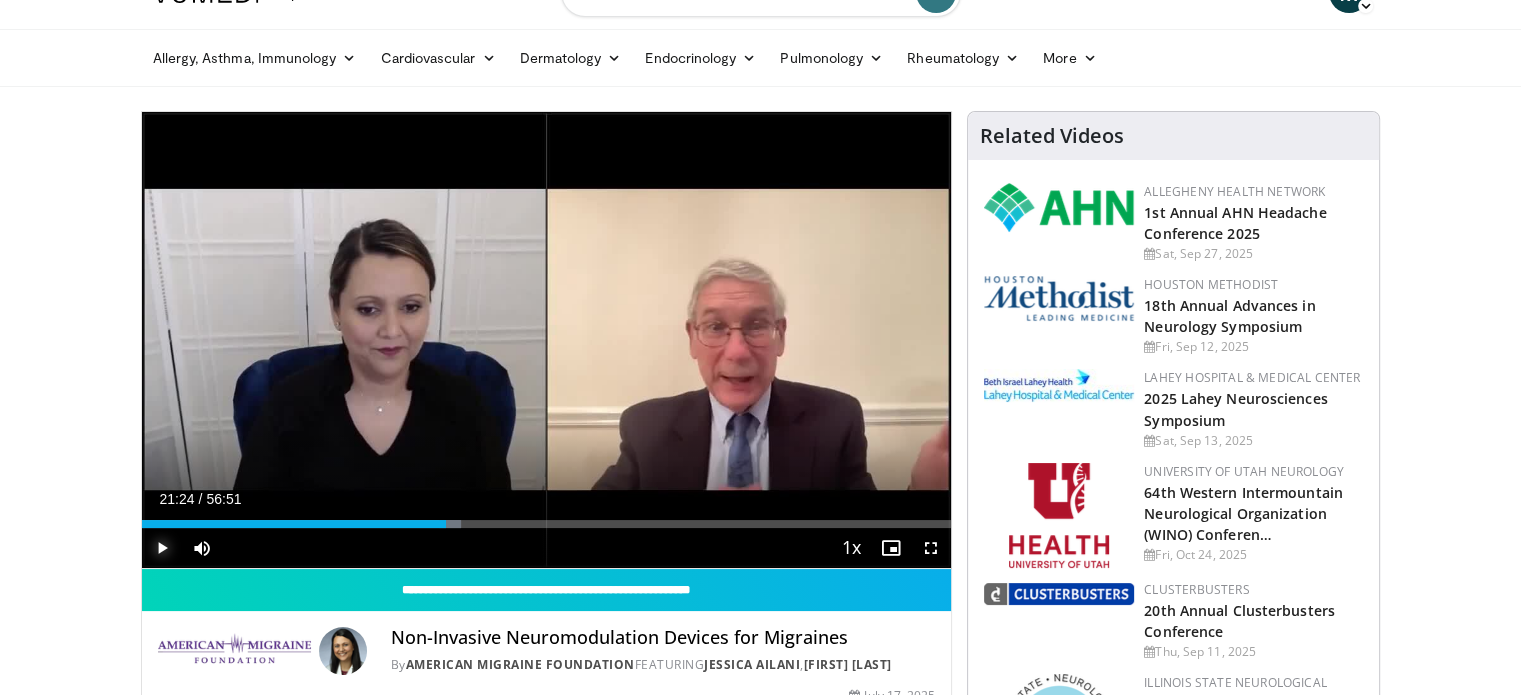 click at bounding box center (162, 548) 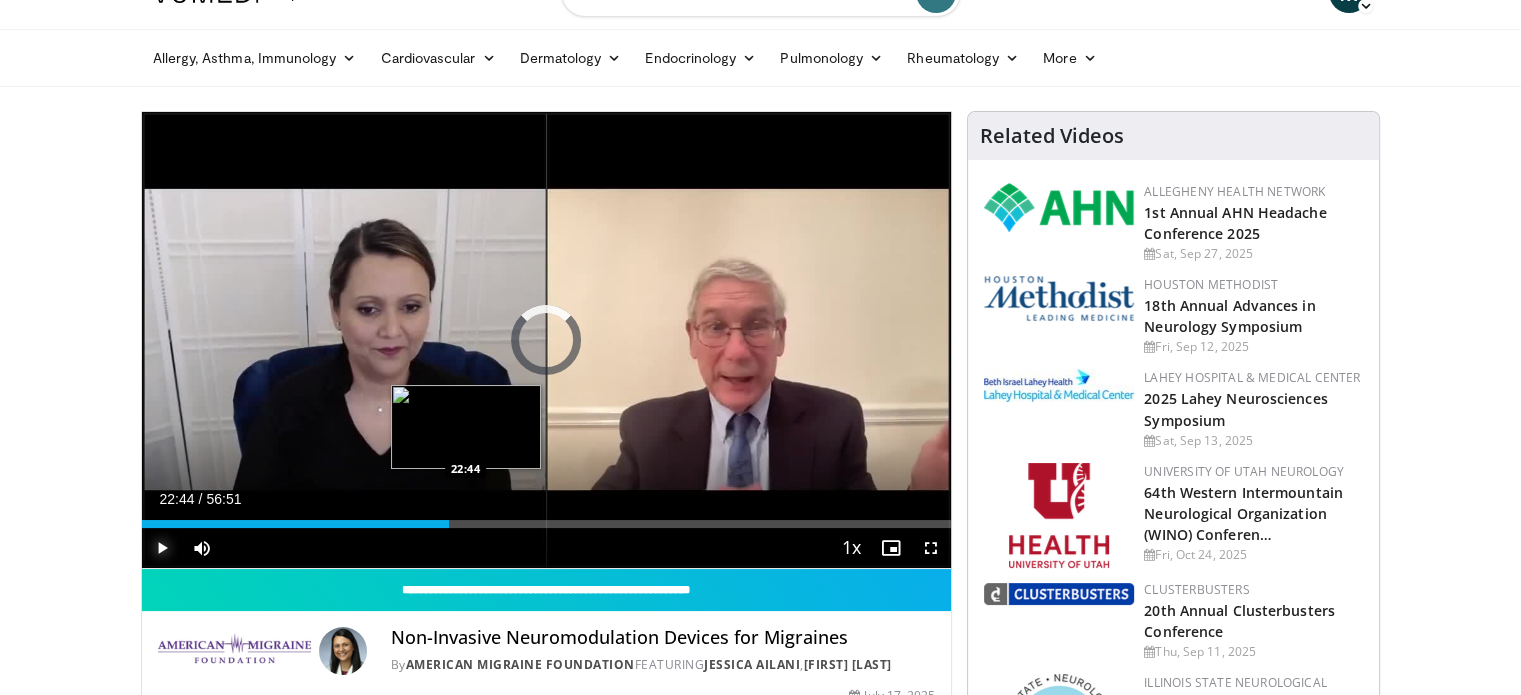 click on "Loaded :  0.00% 22:44 22:44" at bounding box center (547, 524) 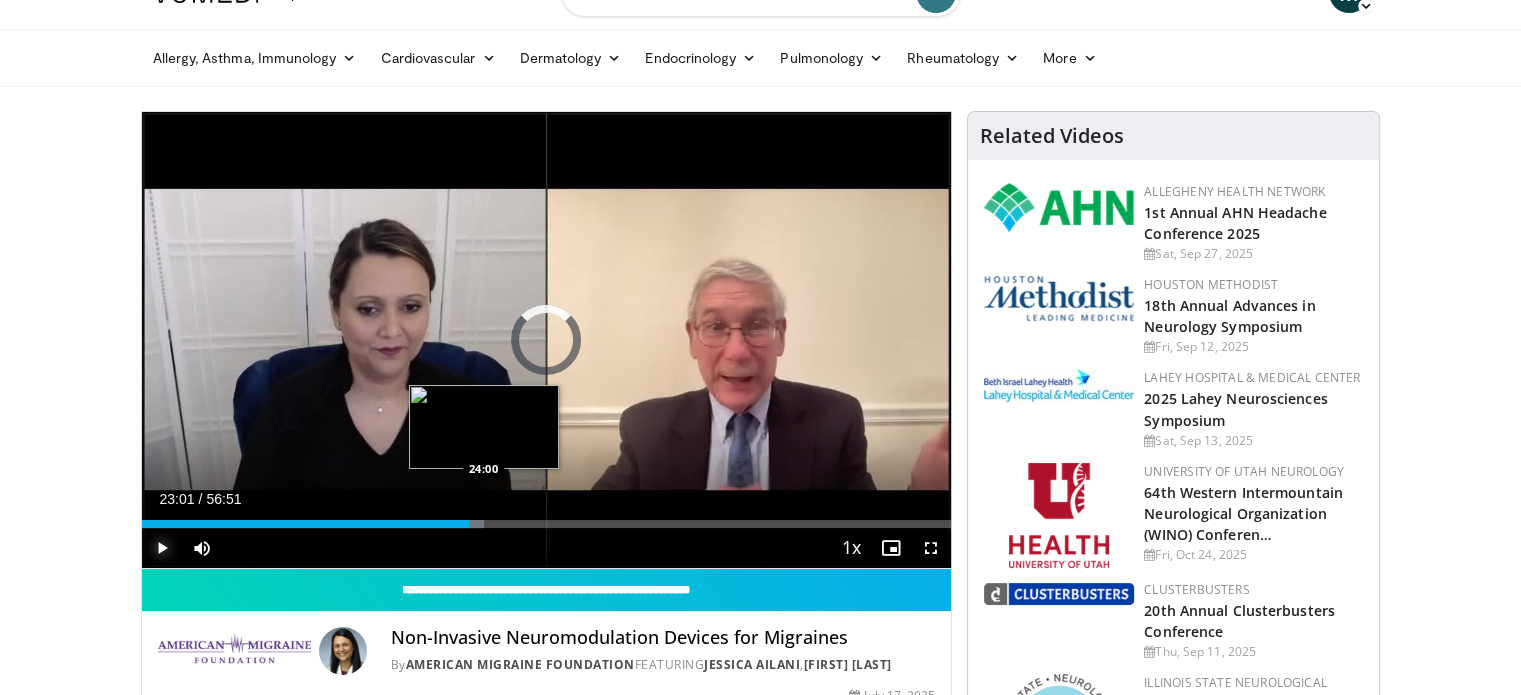 click on "Loaded :  42.26% 23:01 24:00" at bounding box center (547, 524) 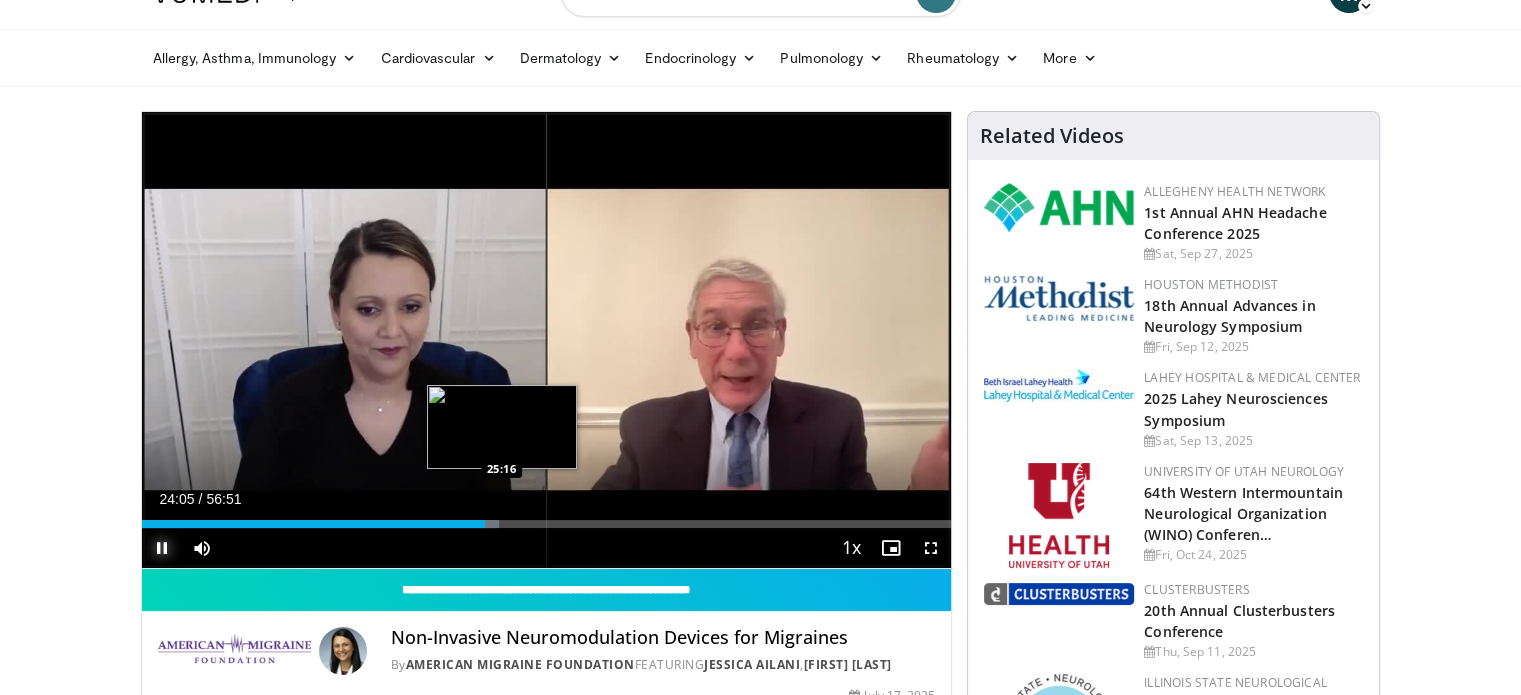 click on "Loaded :  44.20% 24:05 25:16" at bounding box center [547, 524] 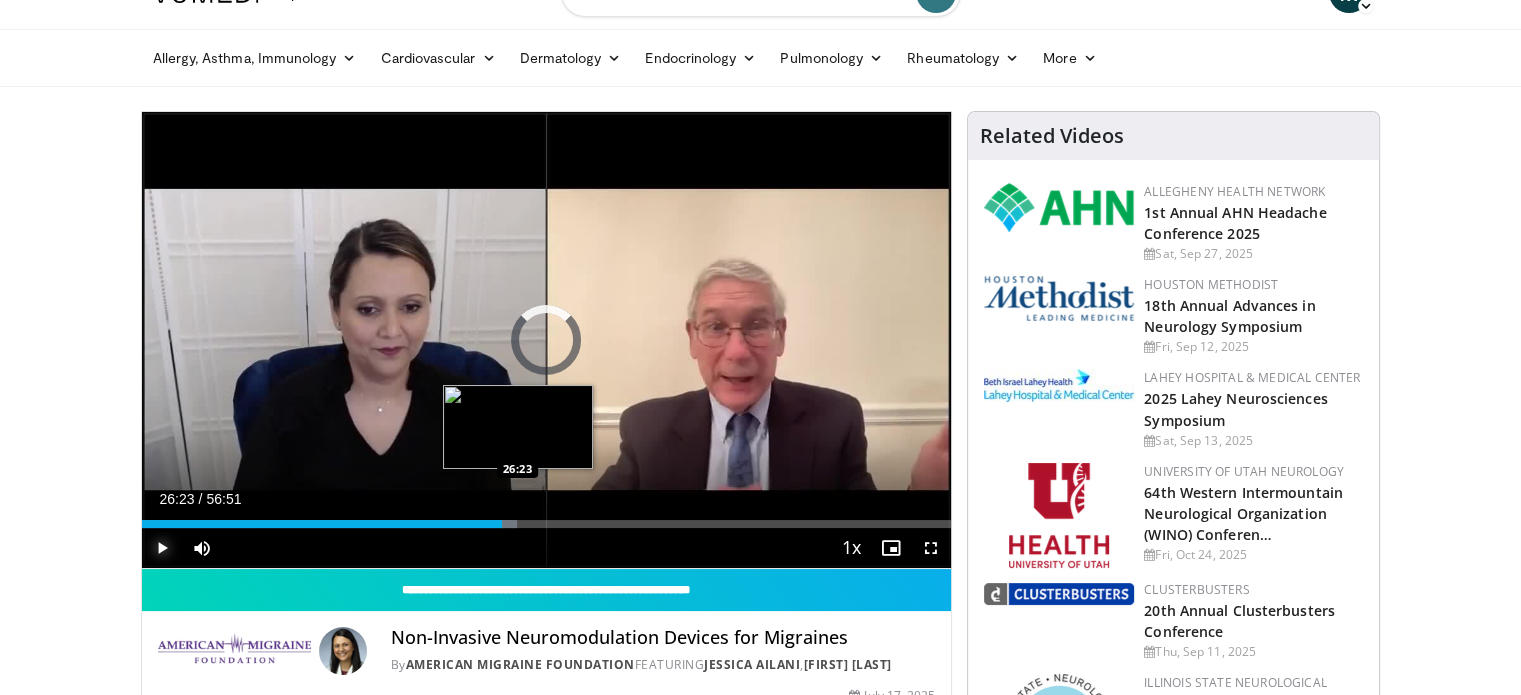 click on "Loaded :  46.37% 25:18 26:23" at bounding box center [547, 524] 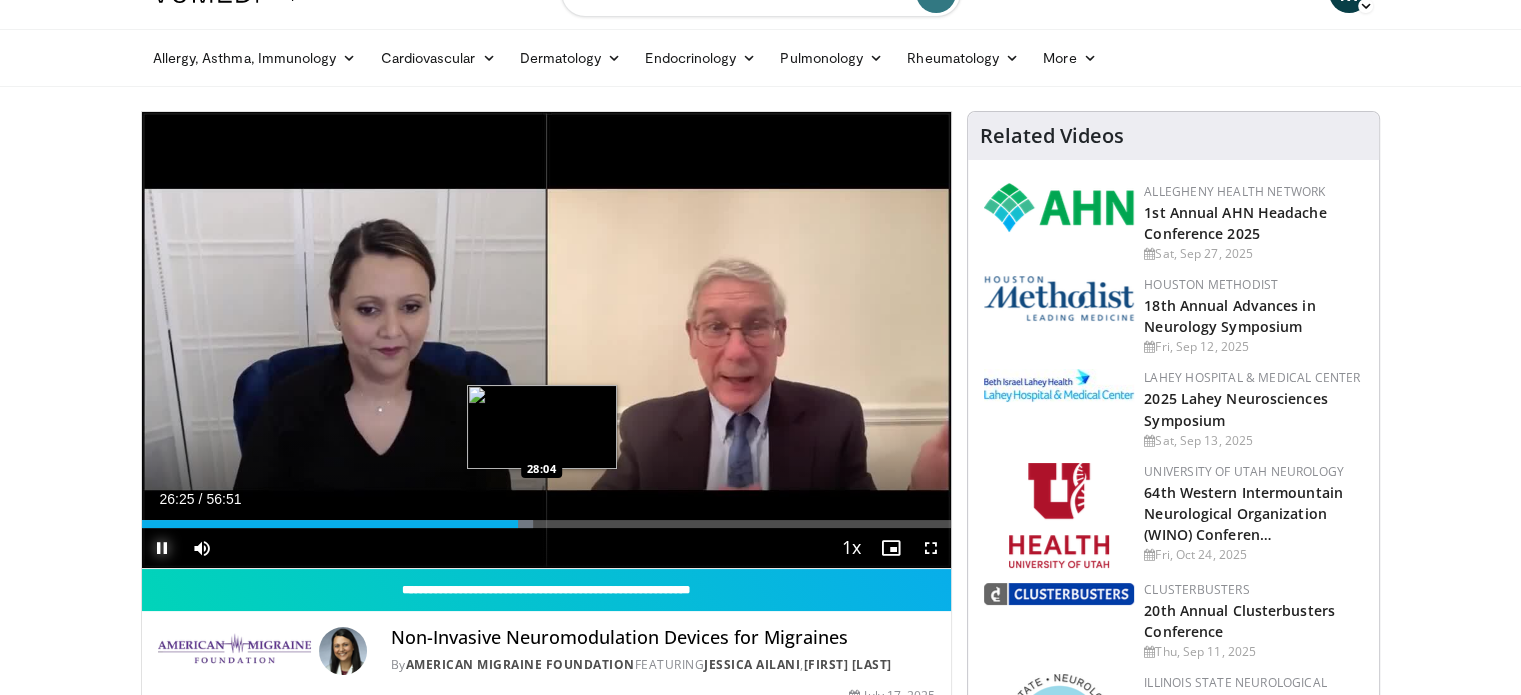 click on "Loaded :  48.30% 26:25 28:04" at bounding box center (547, 518) 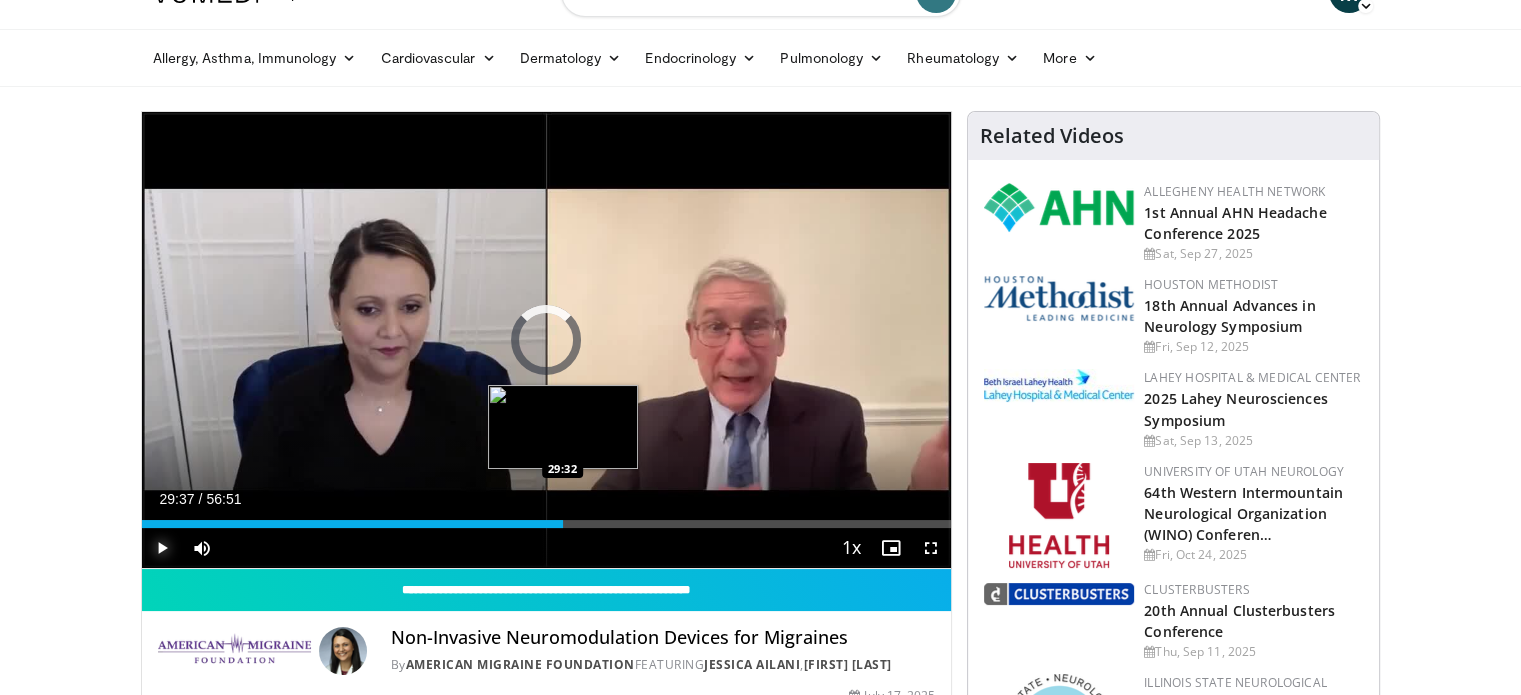 click on "Loaded :  0.00% 29:37 29:32" at bounding box center (547, 524) 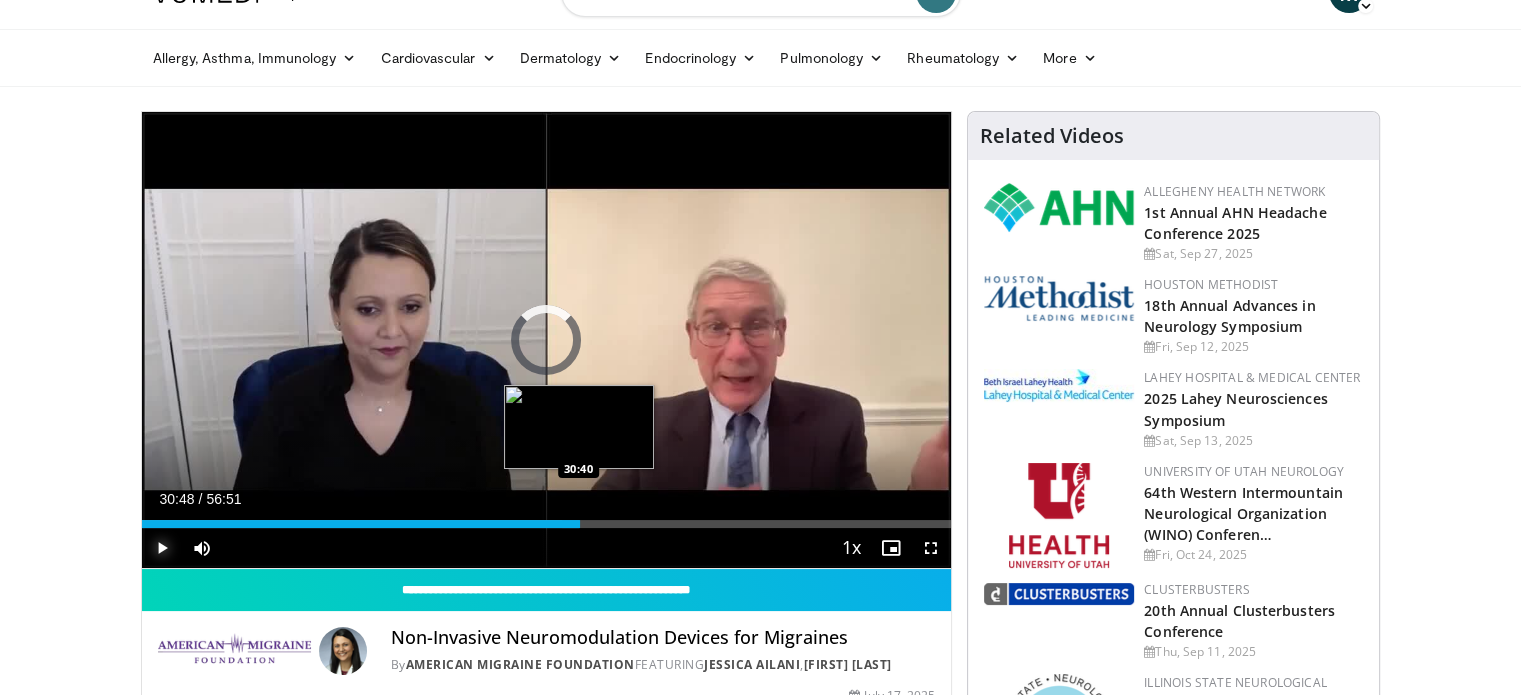 click on "Loaded :  54.00% 29:41 30:40" at bounding box center (547, 524) 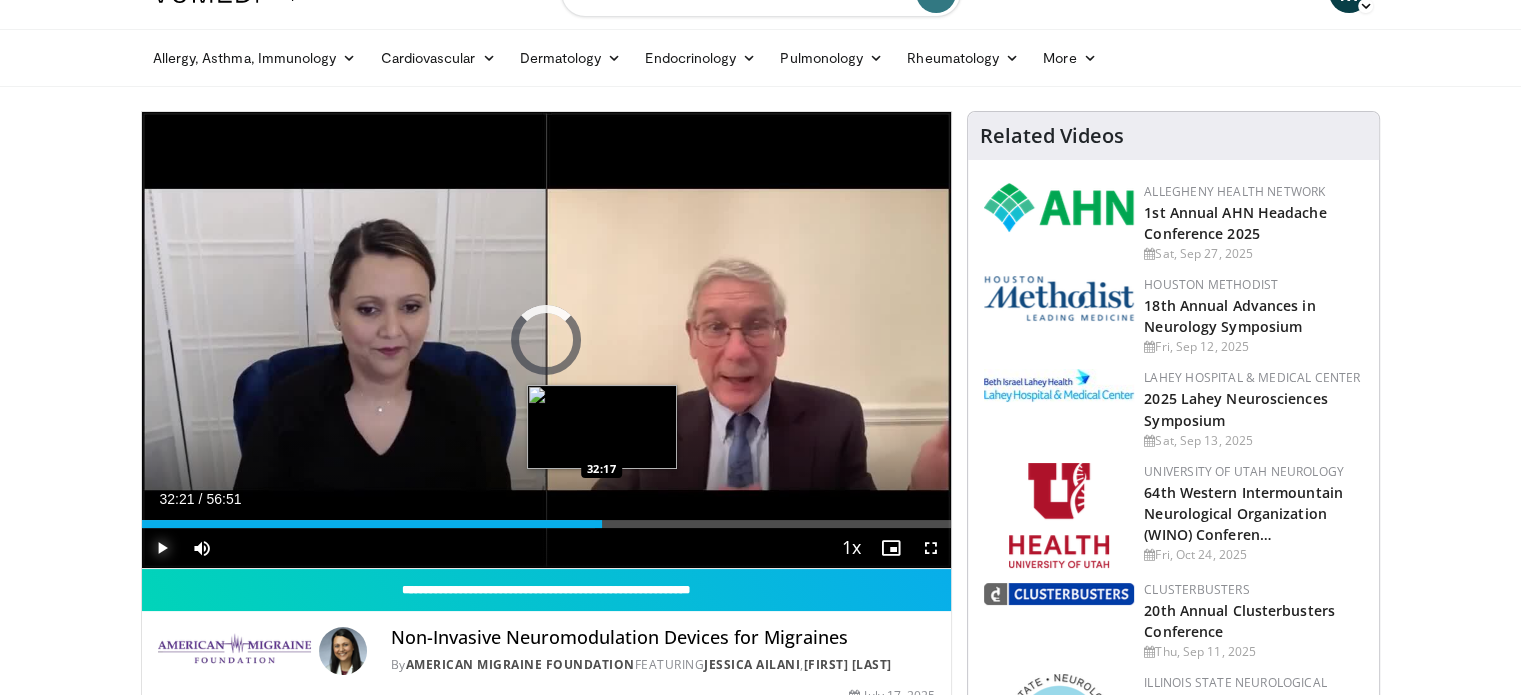 click on "Loaded :  56.05% 32:21 32:17" at bounding box center [547, 524] 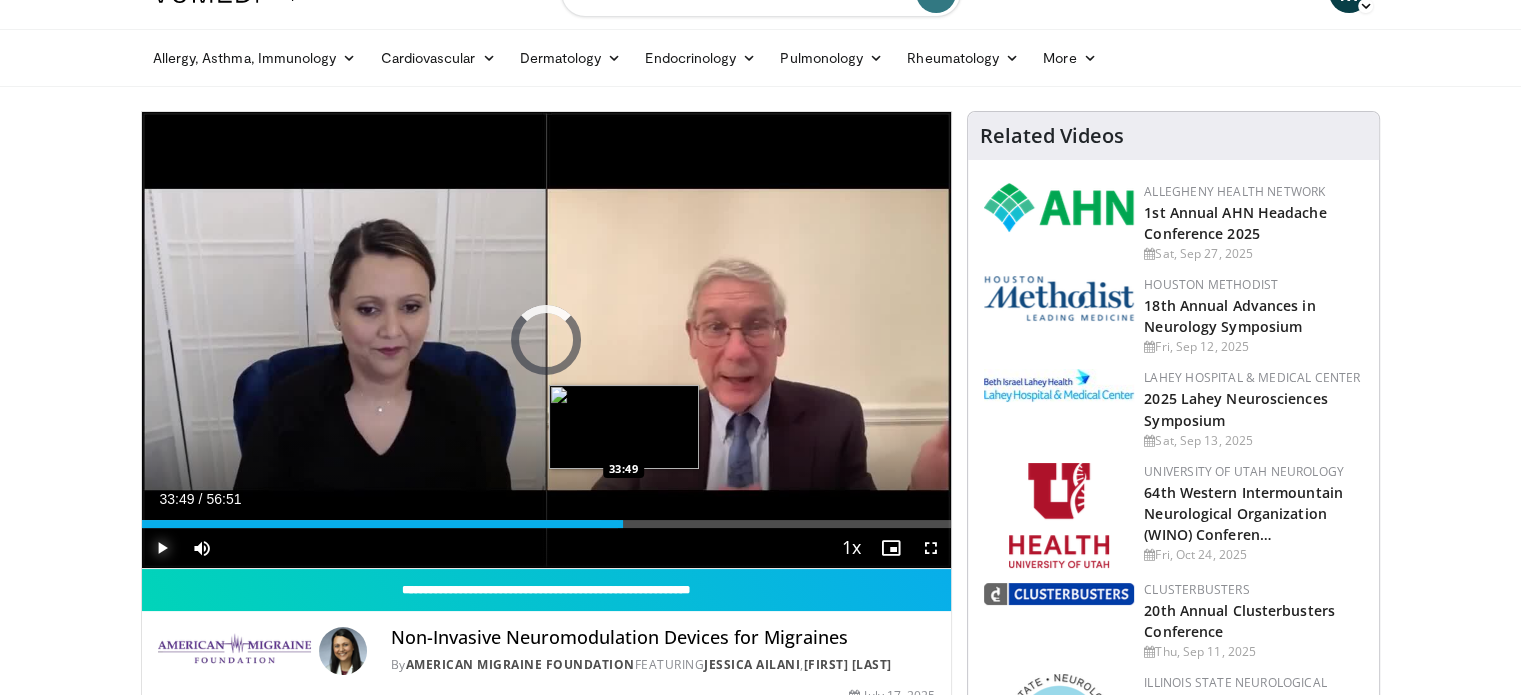 click on "Loaded :  58.84% 33:49 33:49" at bounding box center (547, 524) 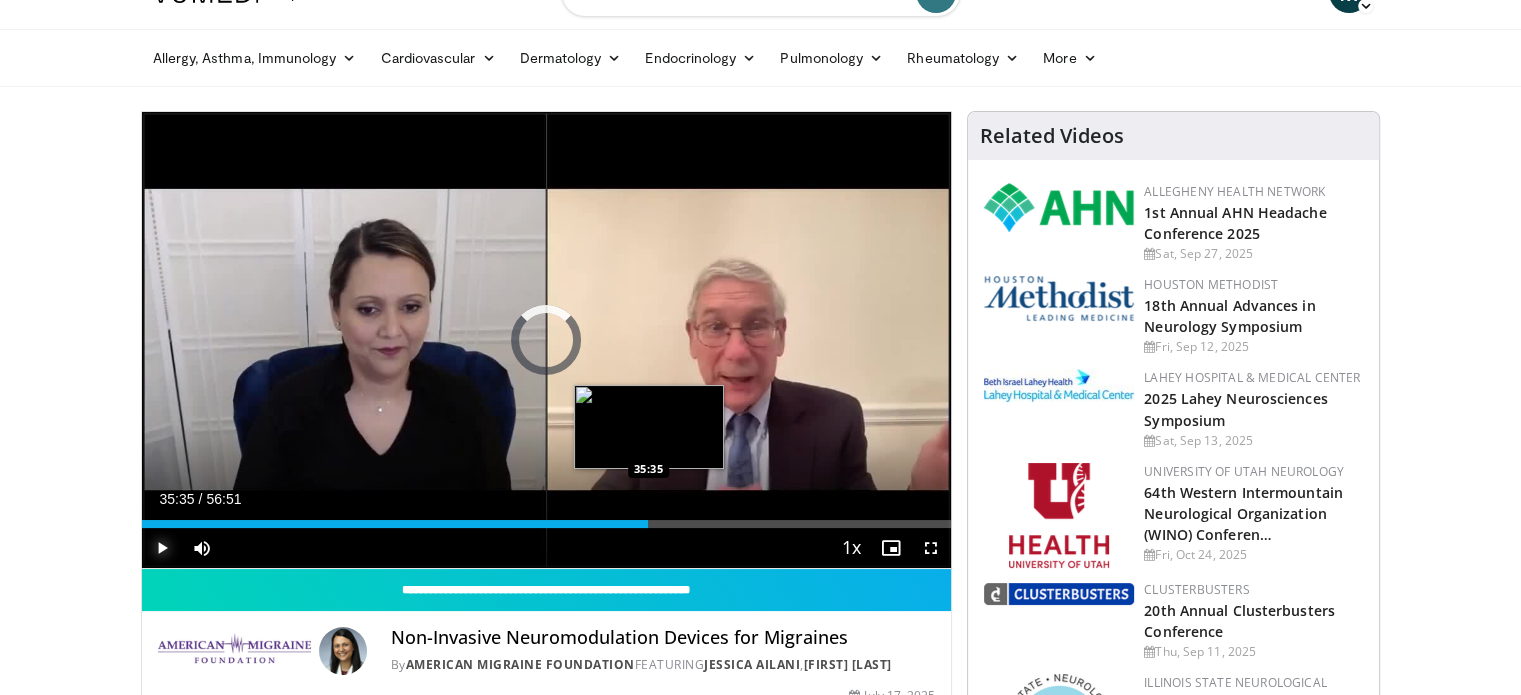 click on "Loaded :  0.00% 35:35 35:35" at bounding box center (547, 524) 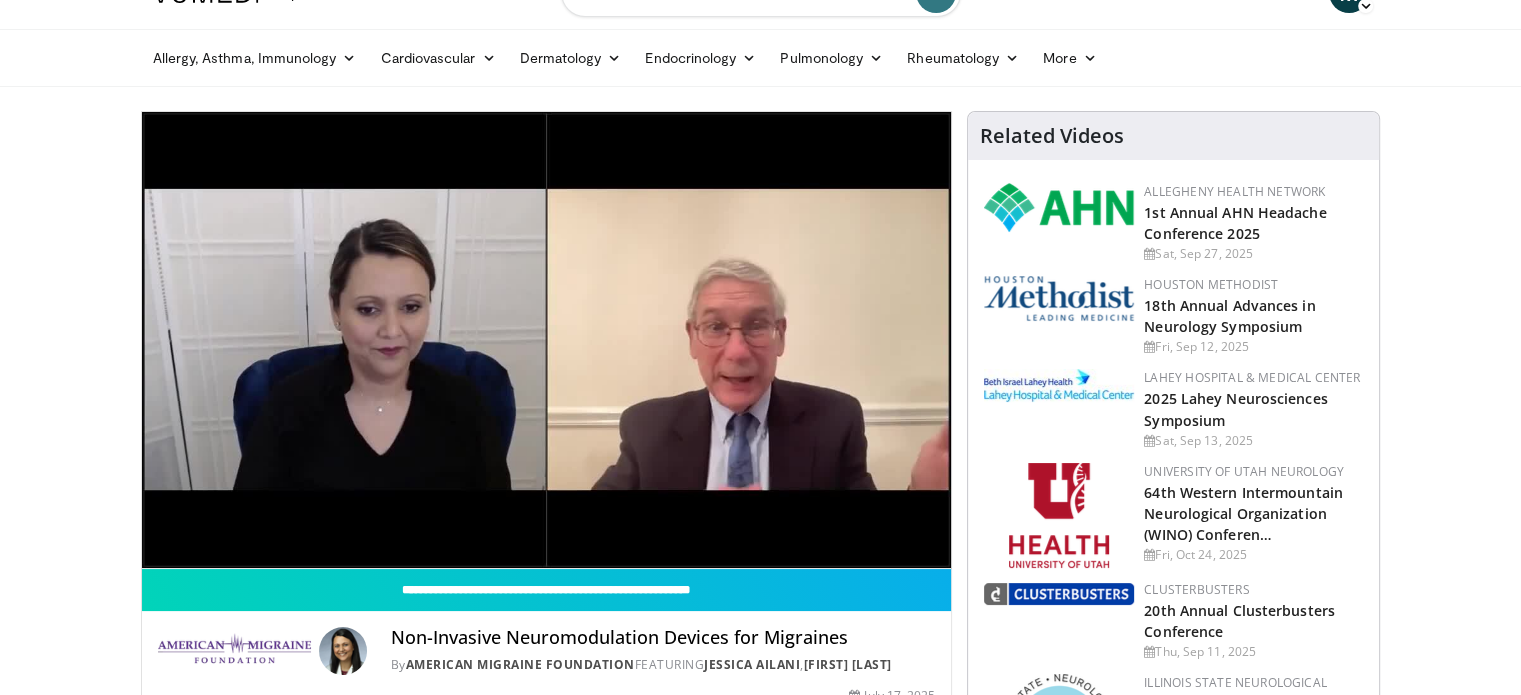 click on "**********" at bounding box center [547, 340] 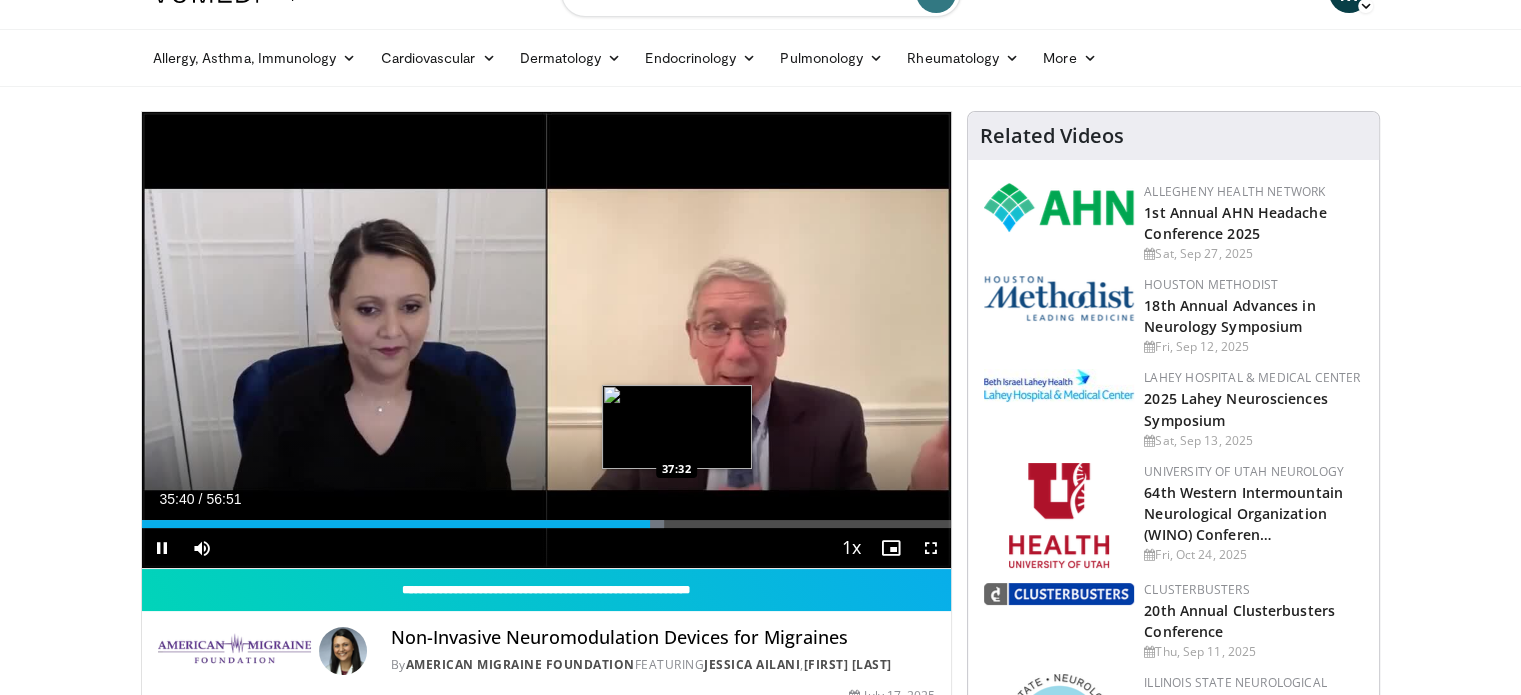 click on "Loaded :  64.56% 35:40 37:32" at bounding box center [547, 524] 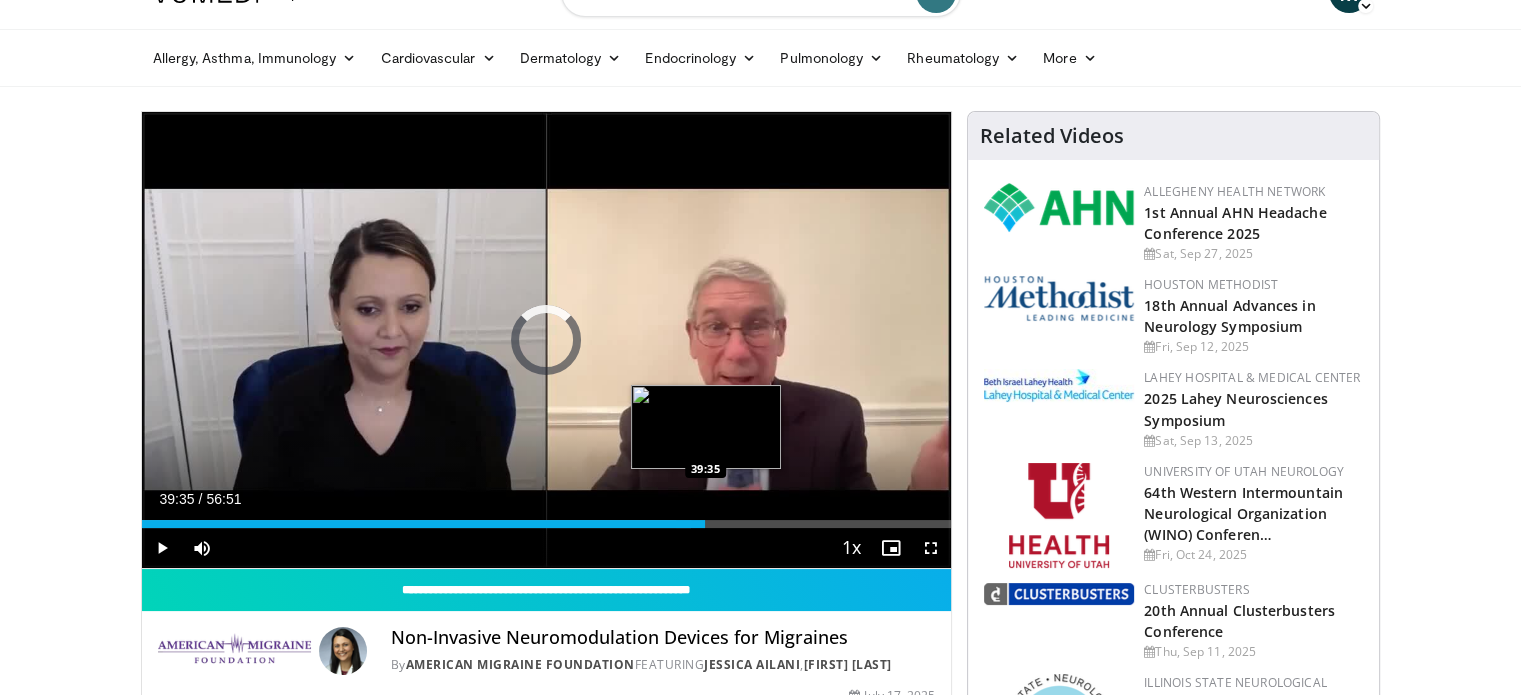 click on "Loaded :  67.91% 37:34 39:35" at bounding box center [547, 524] 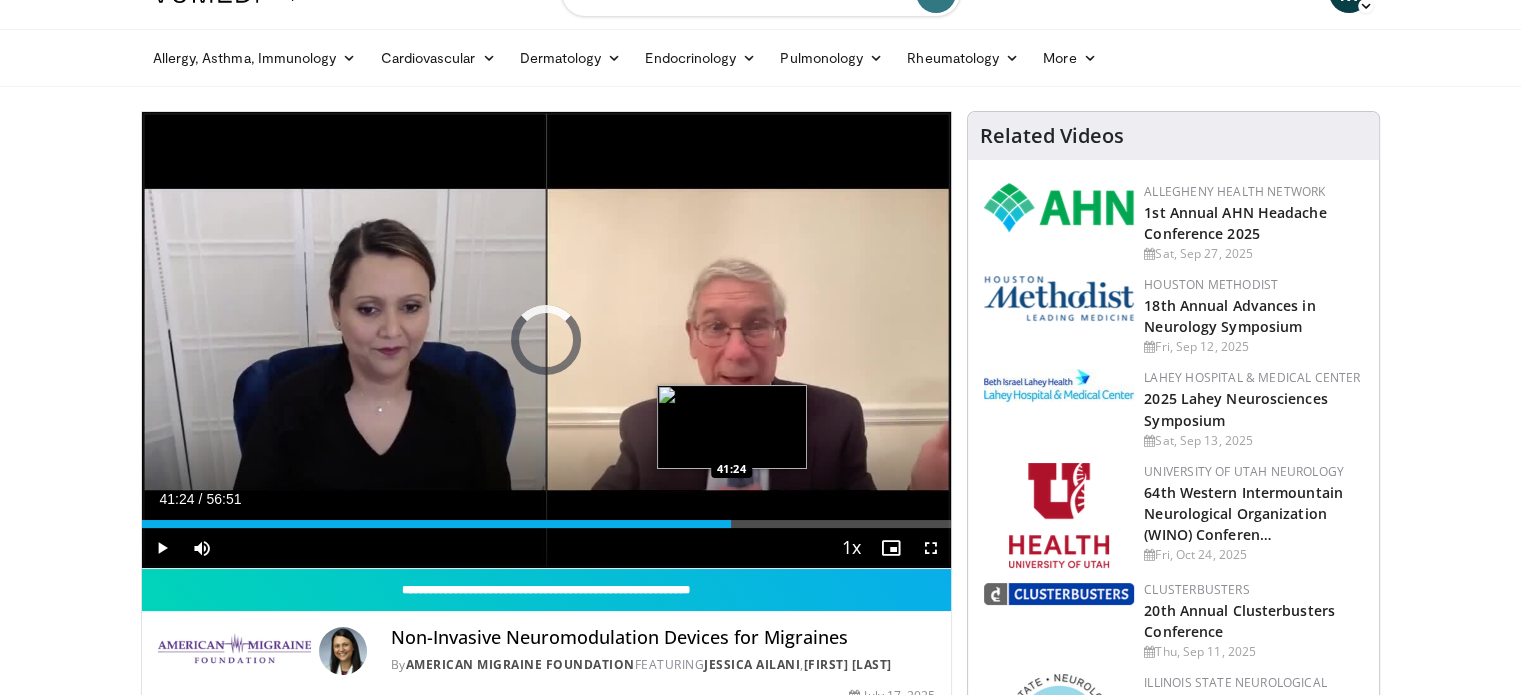 click on "Loaded :  0.00% 41:24 41:24" at bounding box center [547, 524] 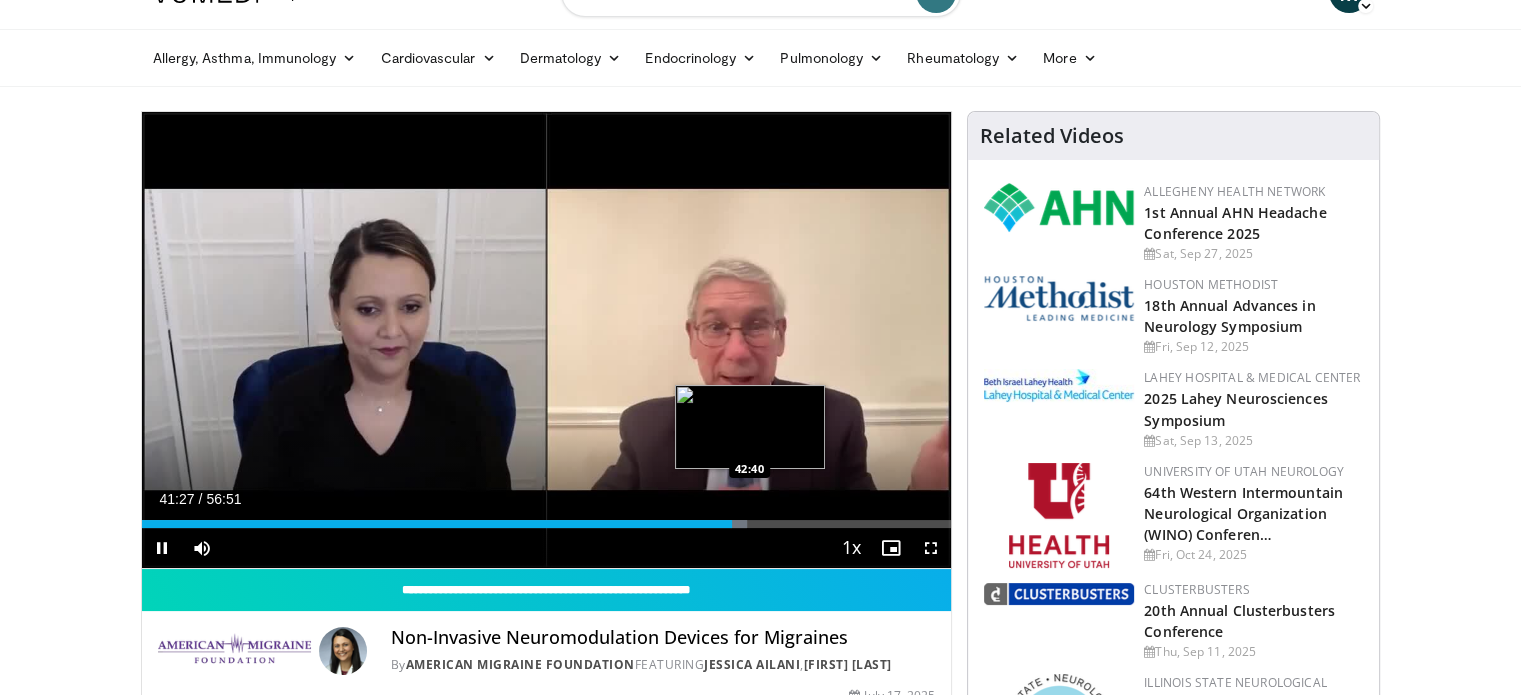 click on "Loaded :  74.83% 41:27 42:40" at bounding box center (547, 524) 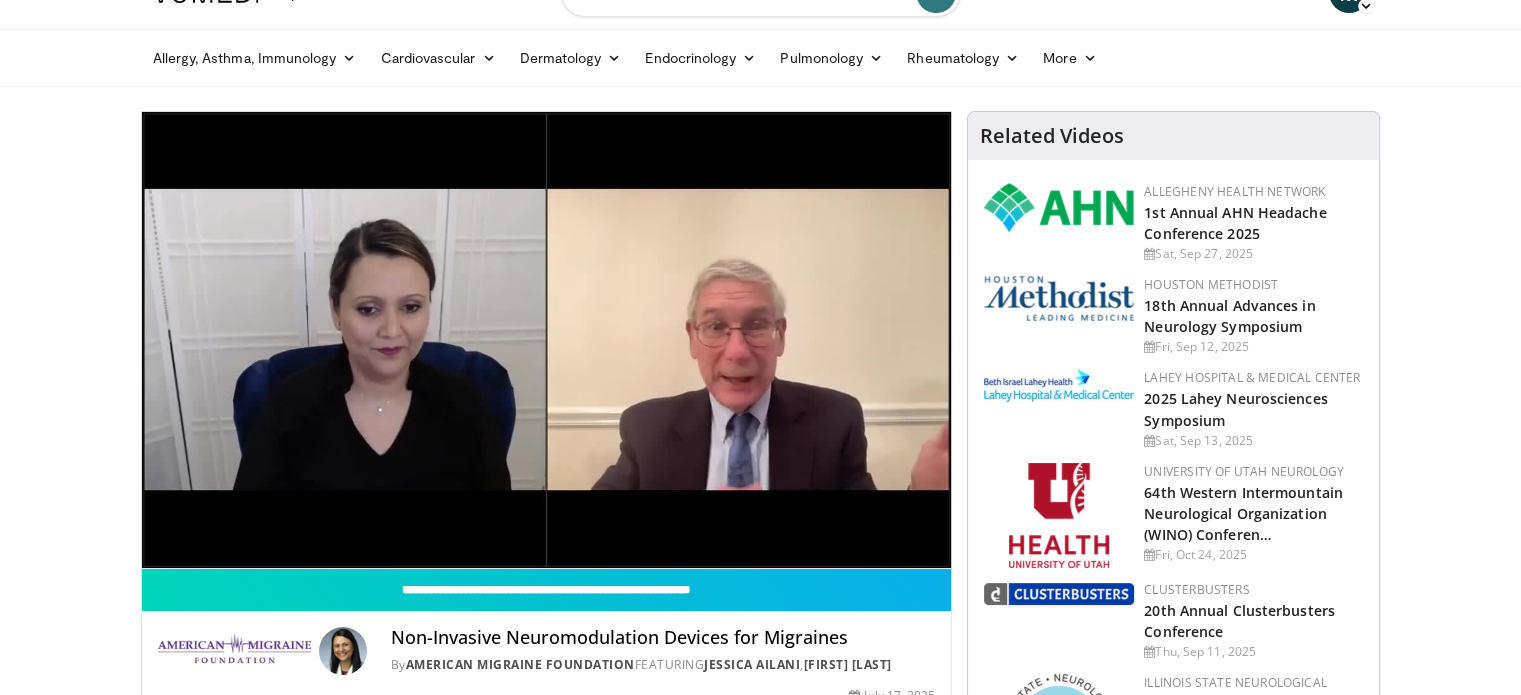 click on "10 seconds
Tap to unmute" at bounding box center [547, 340] 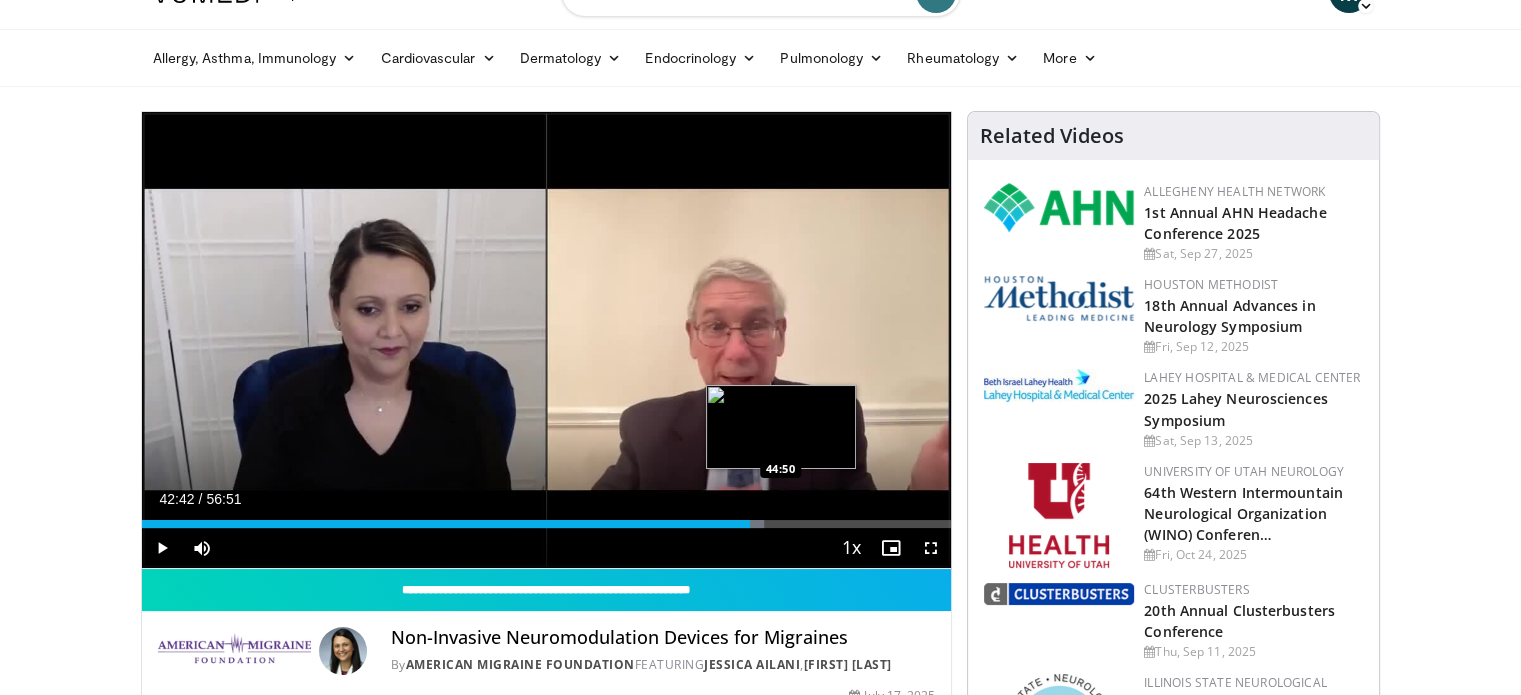 click on "Loaded :  76.89% 42:42 44:50" at bounding box center [547, 524] 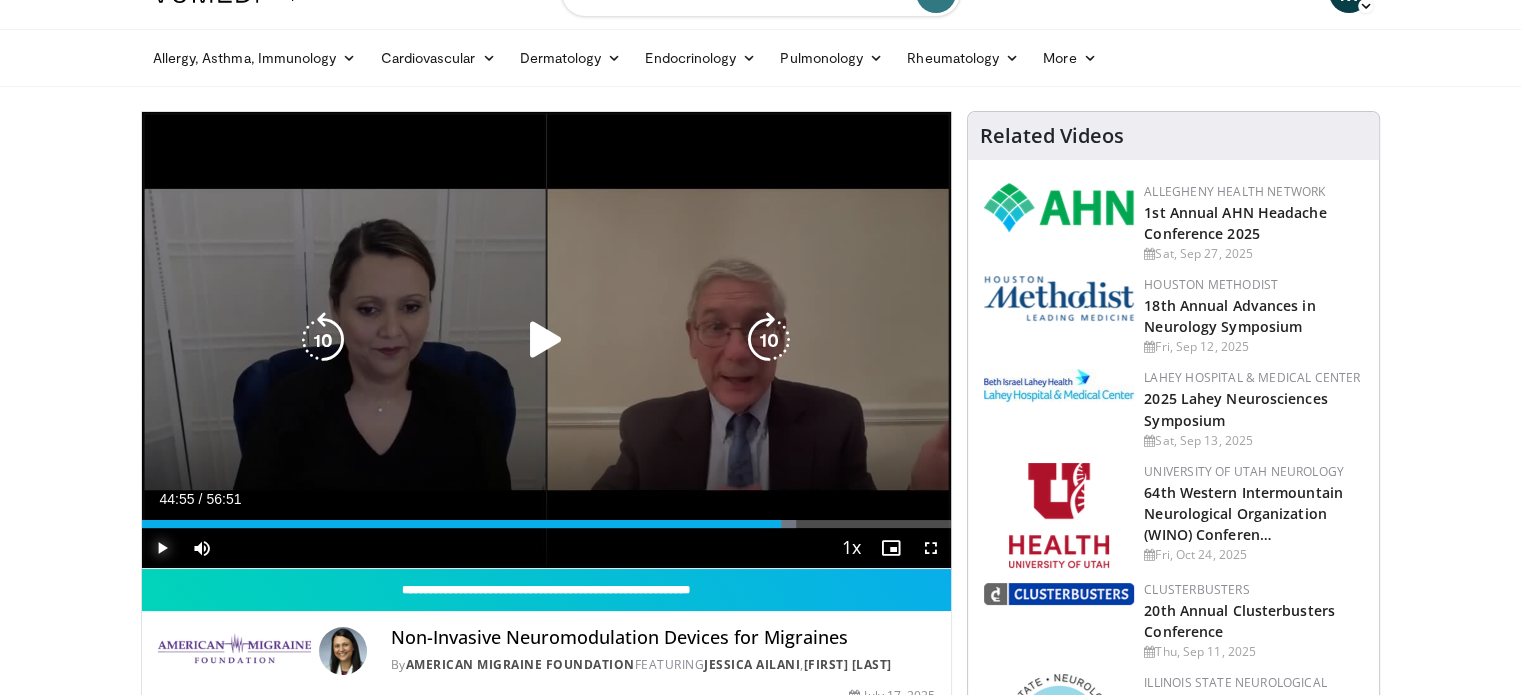 drag, startPoint x: 160, startPoint y: 543, endPoint x: 172, endPoint y: 540, distance: 12.369317 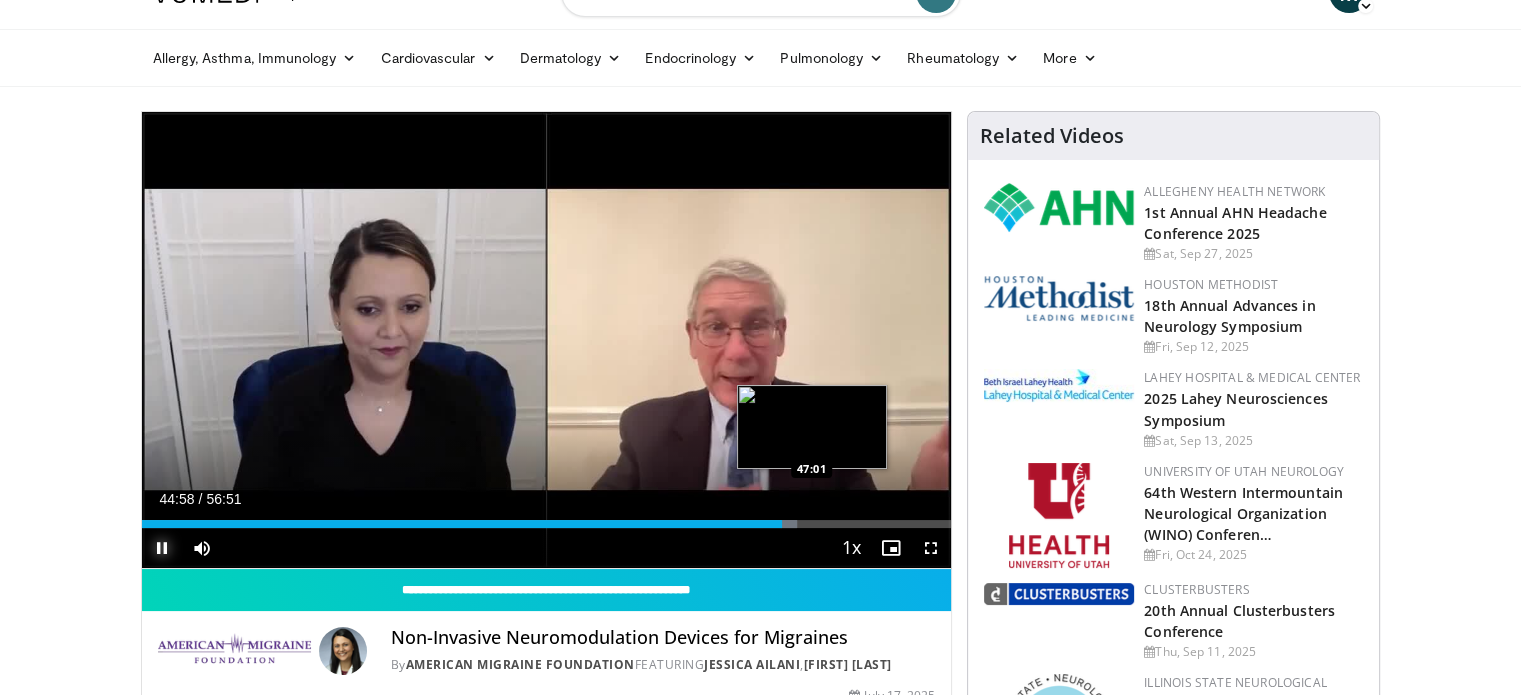 click on "Loaded :  80.99% 44:58 47:01" at bounding box center [547, 524] 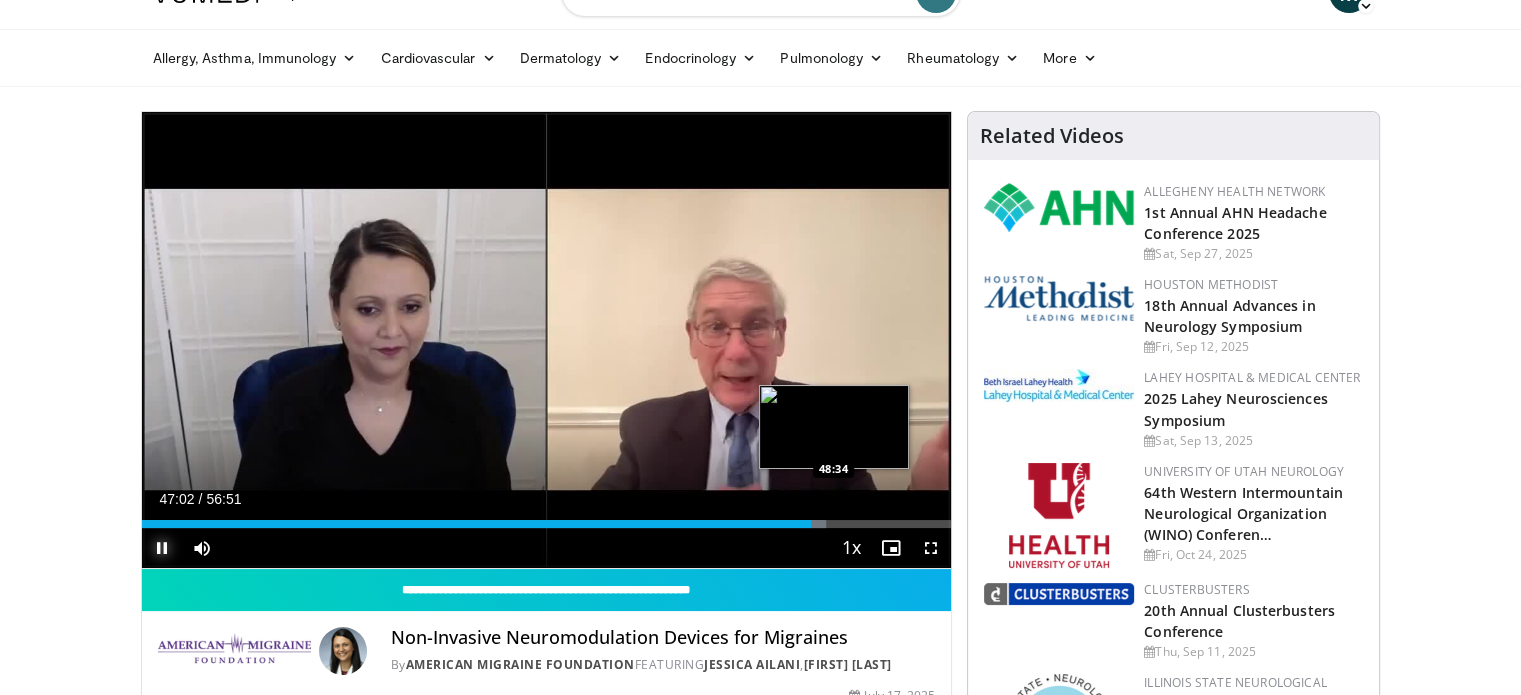 click on "Loaded :  84.52% 47:02 48:34" at bounding box center (547, 524) 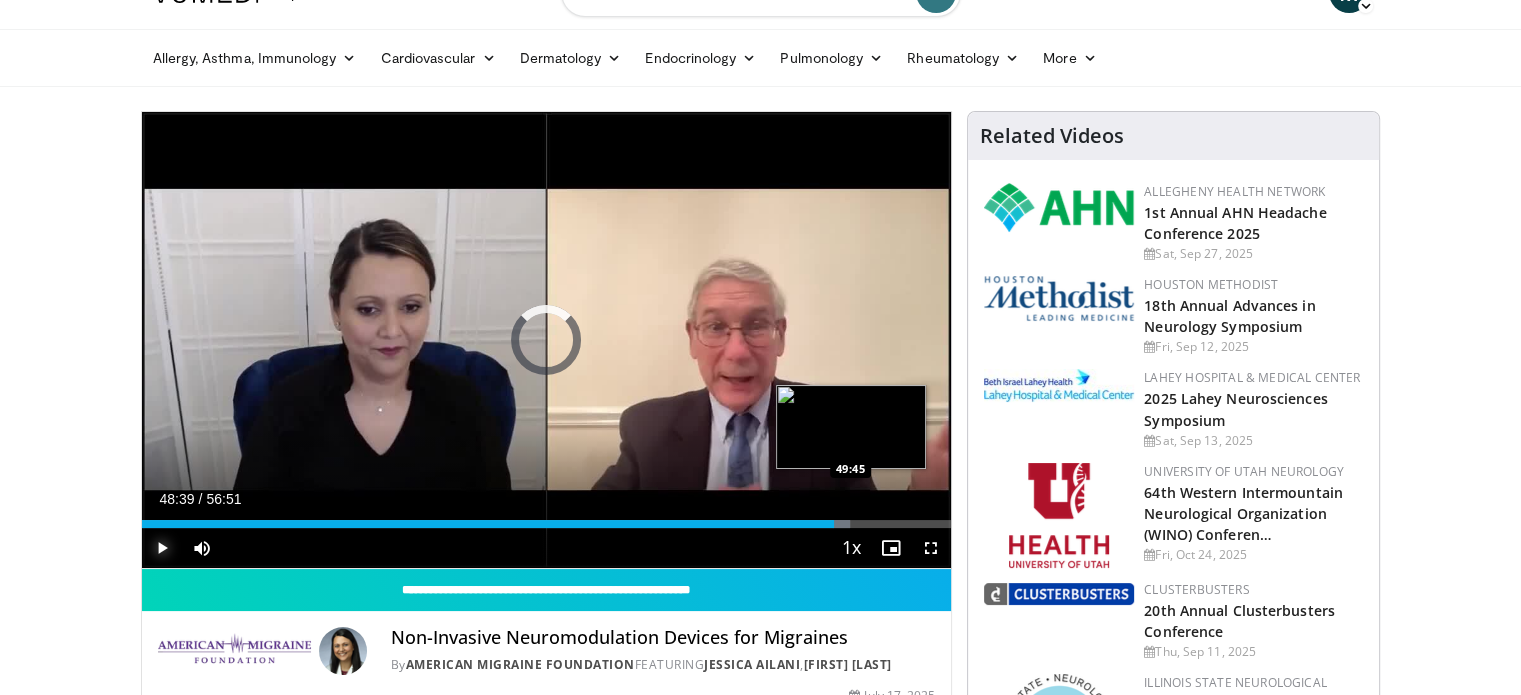click on "Loaded :  87.45% 48:39 49:45" at bounding box center (547, 524) 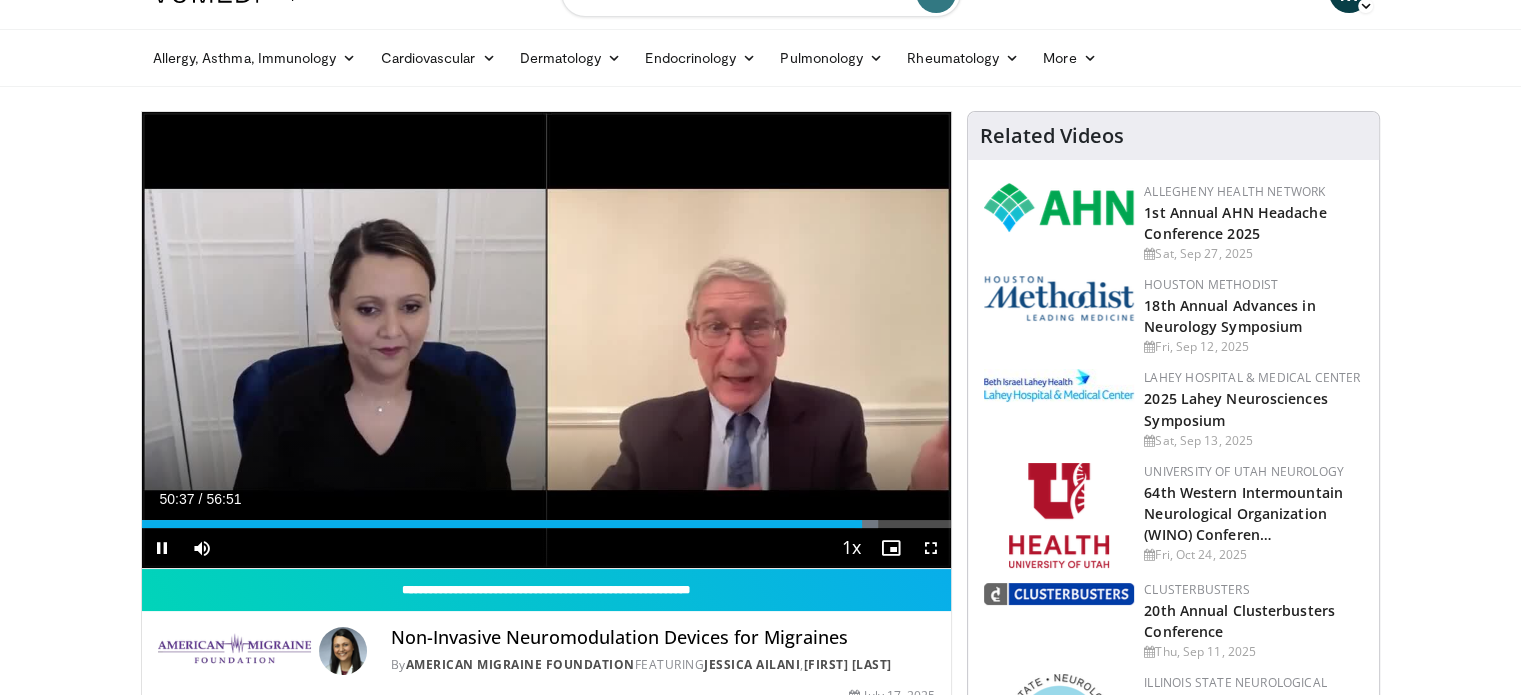 click on "**********" at bounding box center [547, 340] 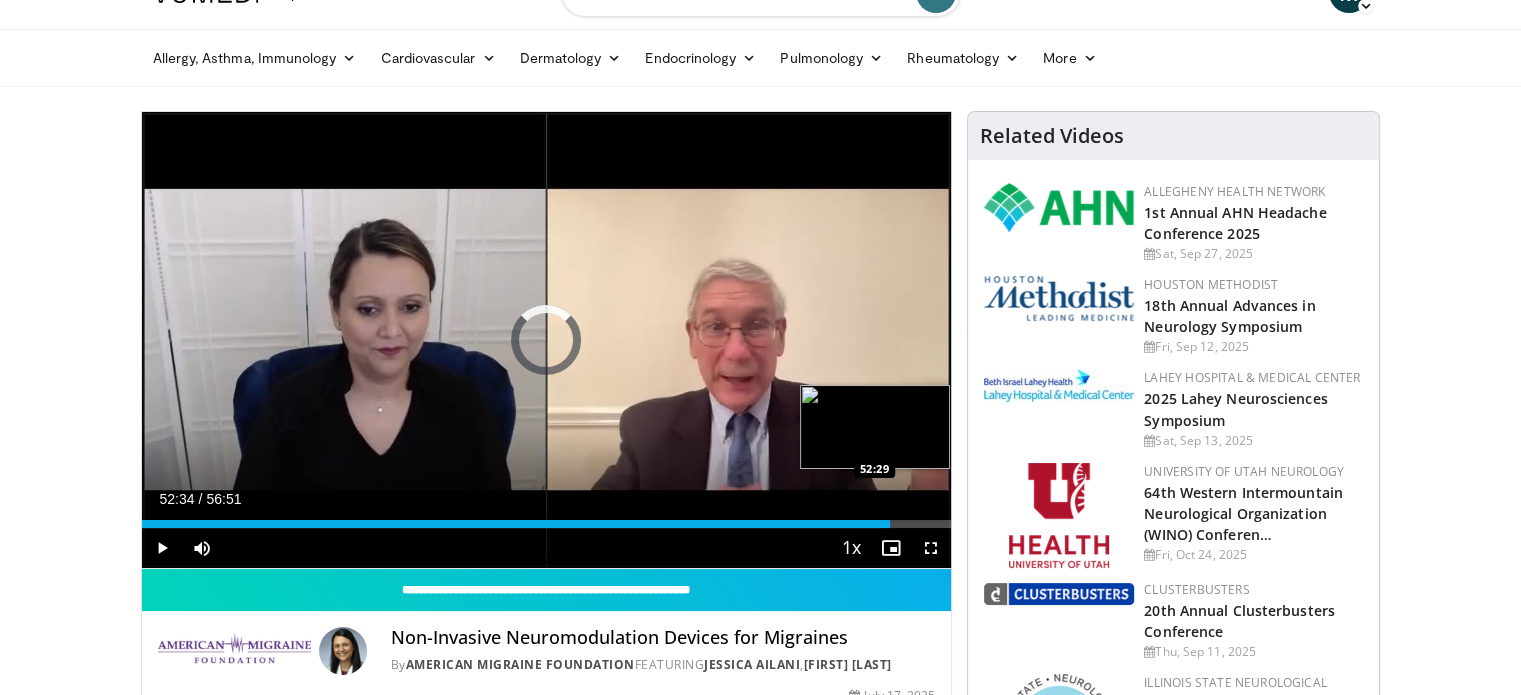 click on "Loaded :  90.97% 50:38 52:29" at bounding box center [547, 524] 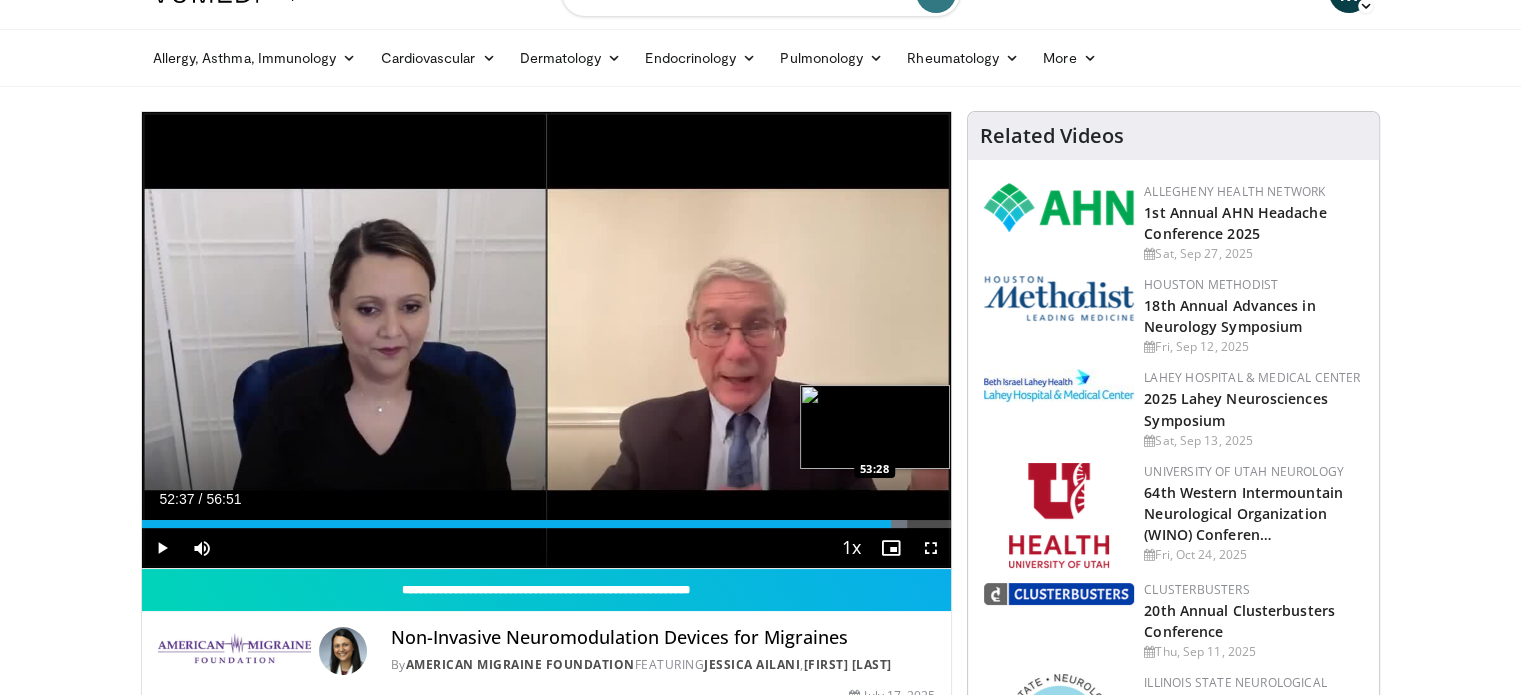 click on "Loaded :  94.49% 52:37 53:28" at bounding box center [547, 524] 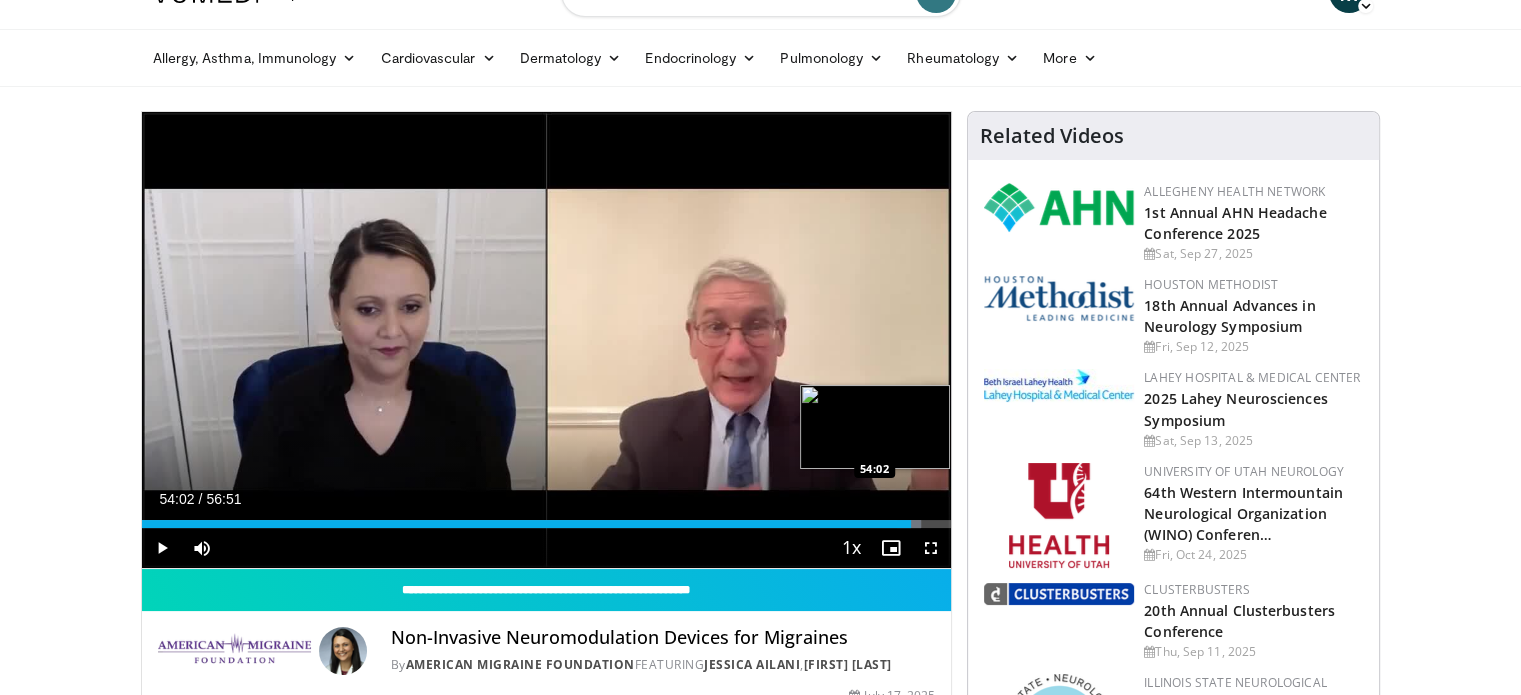 click on "Loaded :  96.25% 53:37 54:02" at bounding box center [547, 524] 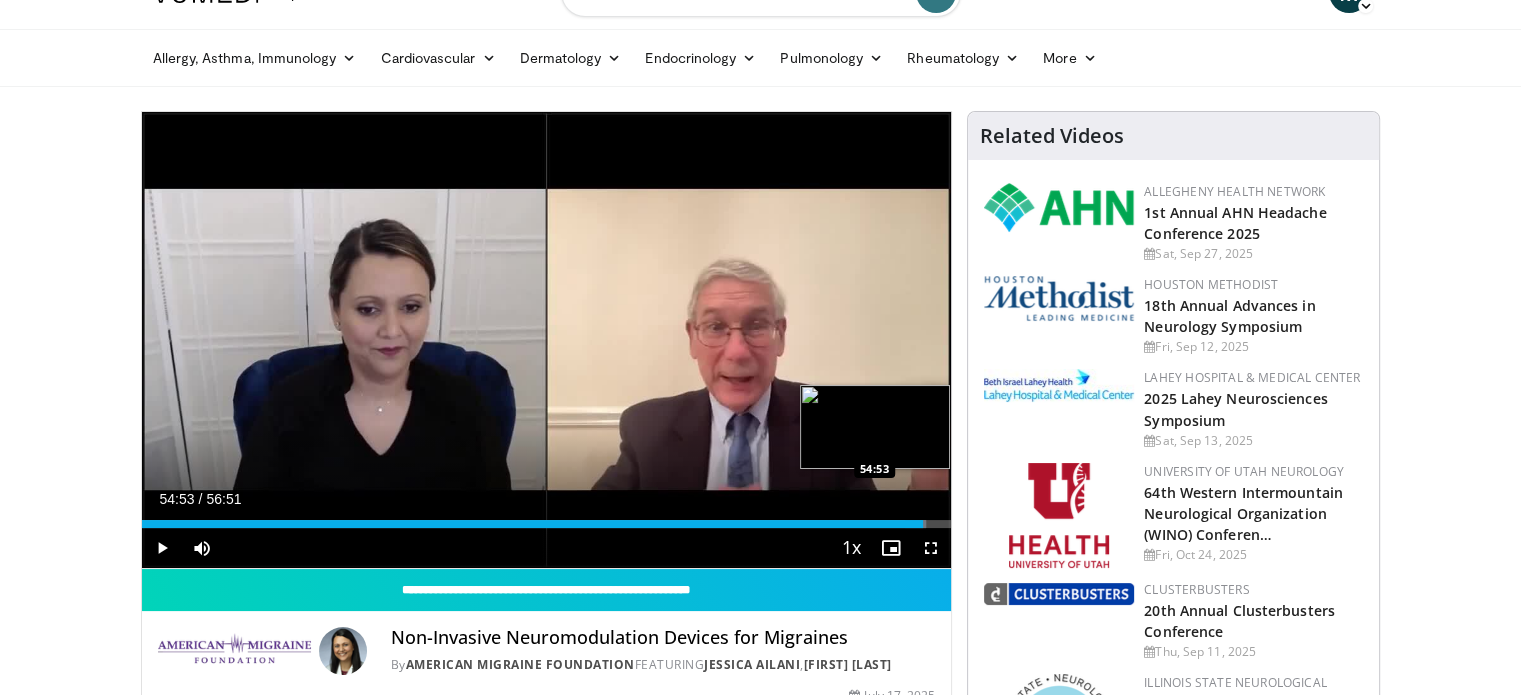 click on "Loaded :  96.89% 54:05 54:53" at bounding box center [547, 524] 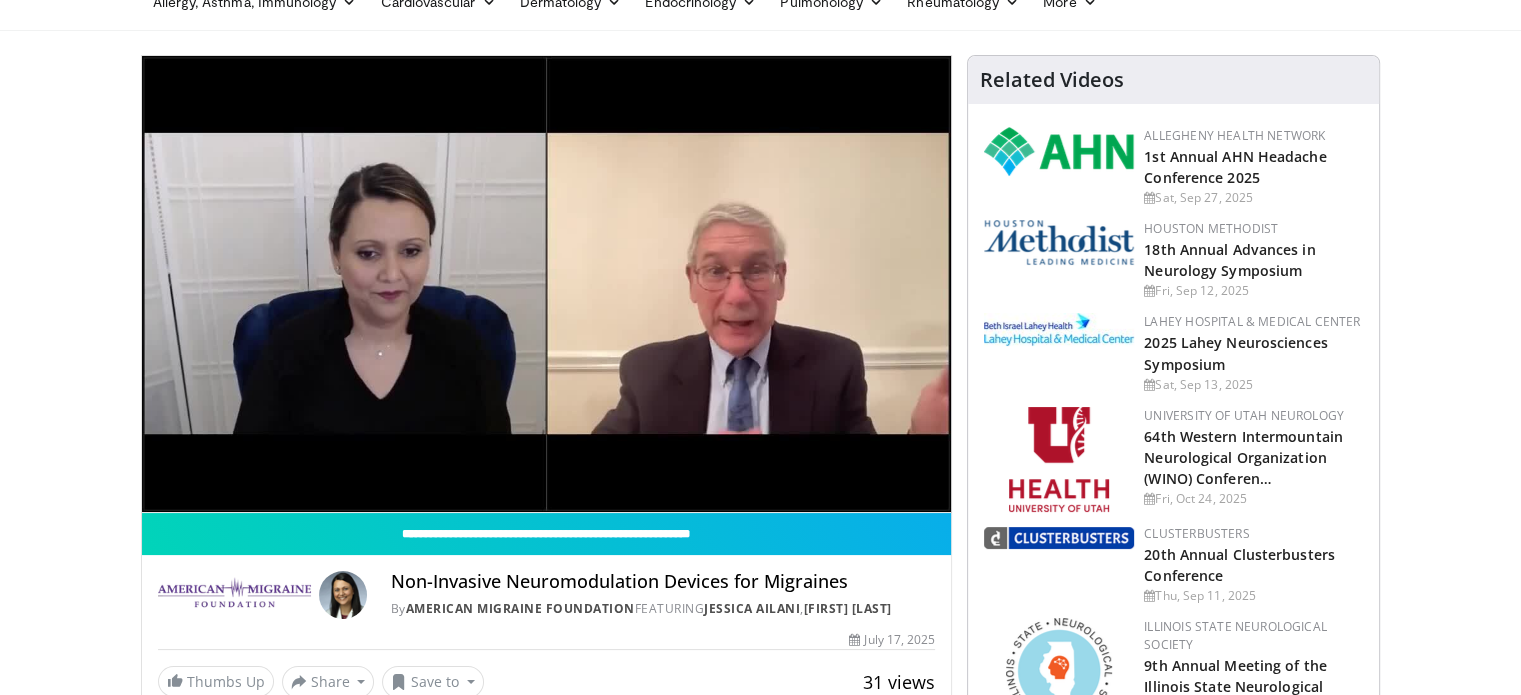 scroll, scrollTop: 143, scrollLeft: 0, axis: vertical 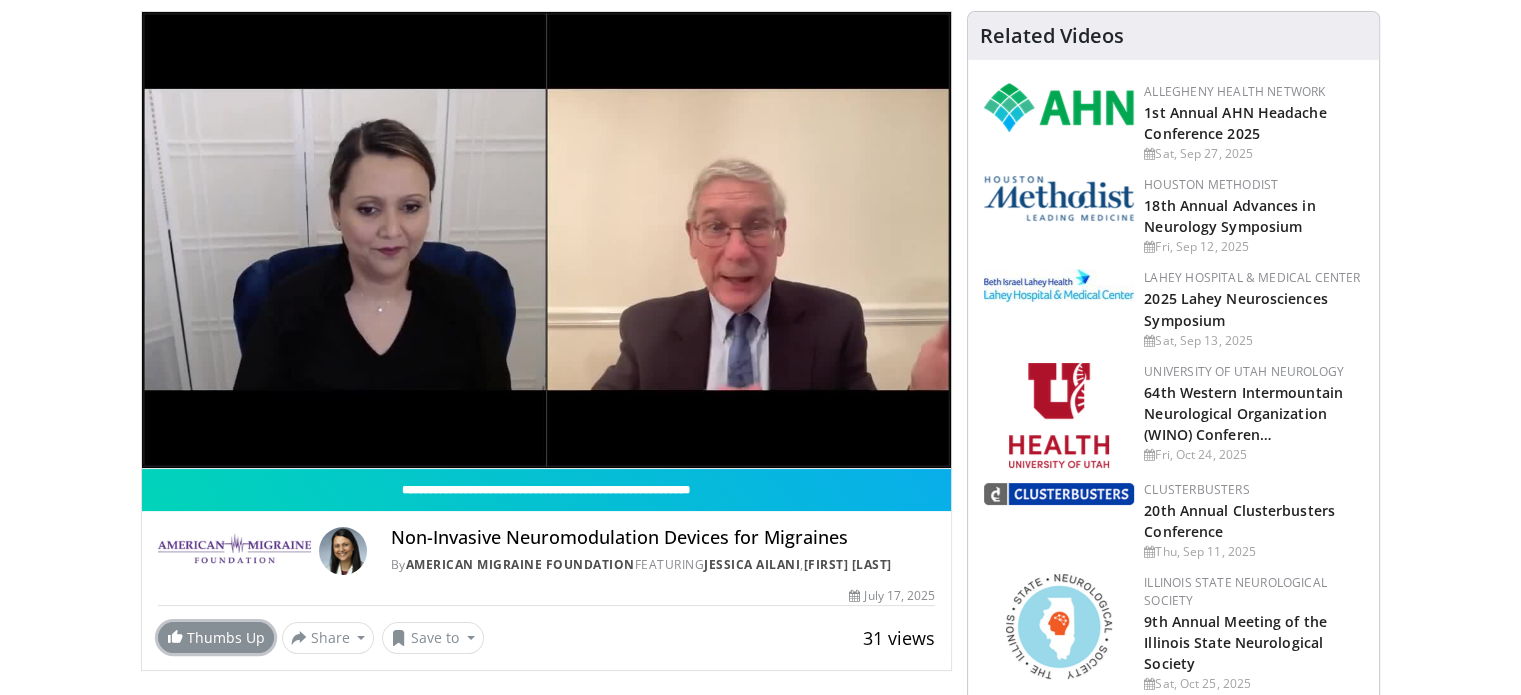 click on "Thumbs Up" at bounding box center [216, 637] 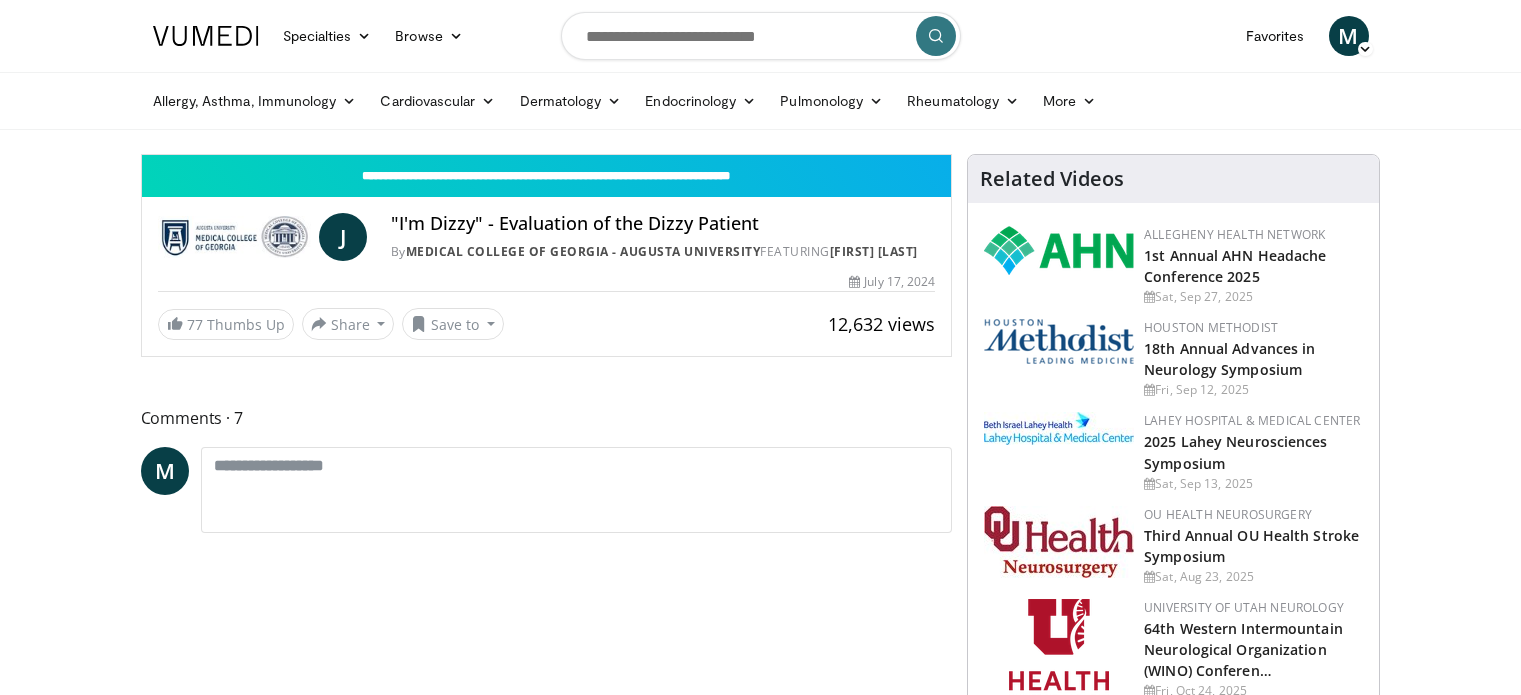 scroll, scrollTop: 0, scrollLeft: 0, axis: both 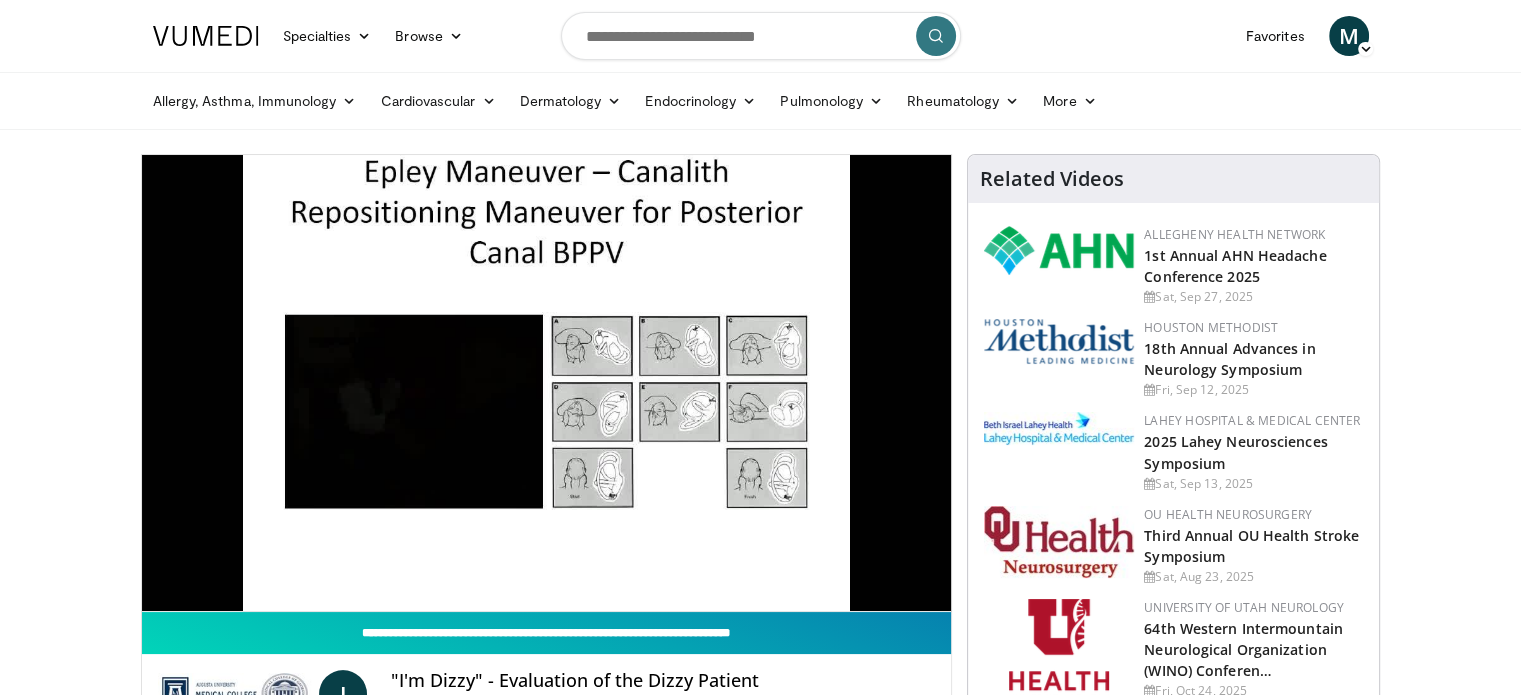 click on "**********" at bounding box center (547, 633) 